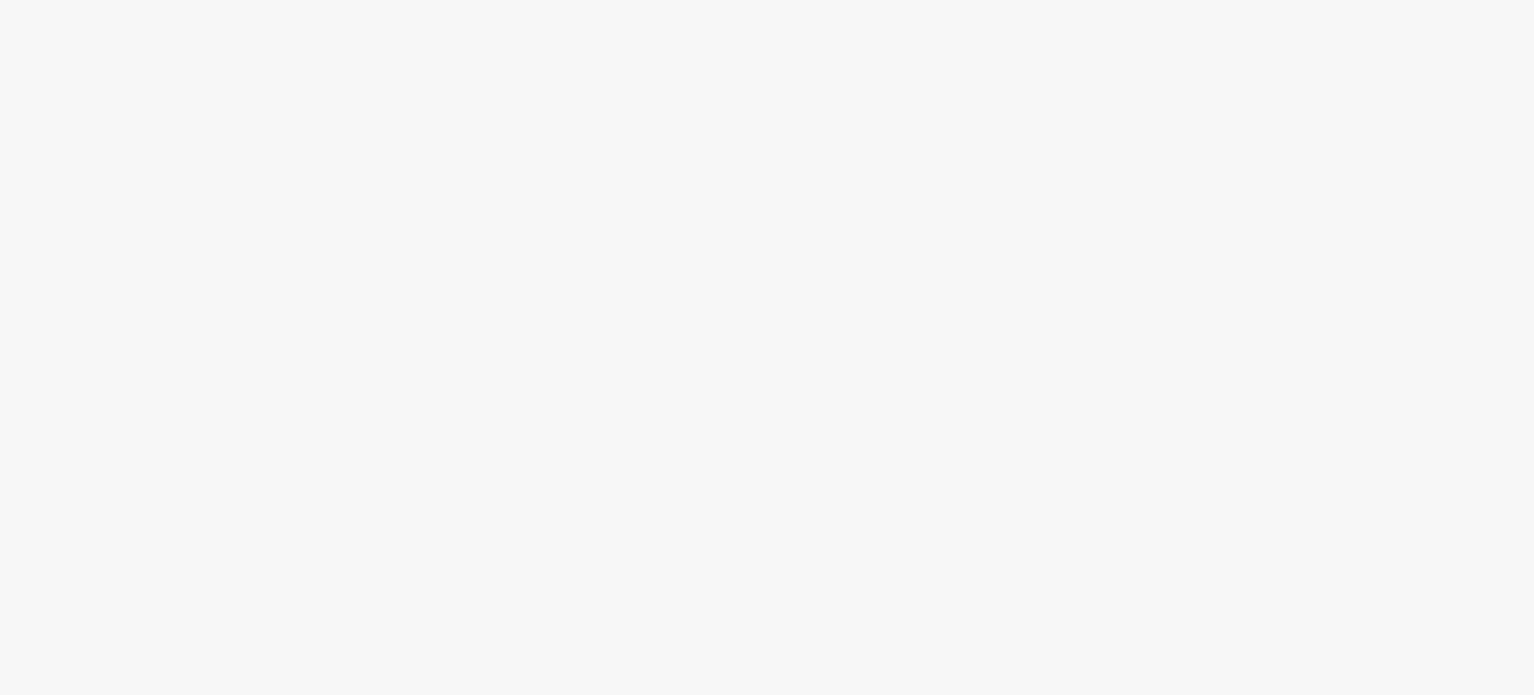 scroll, scrollTop: 0, scrollLeft: 0, axis: both 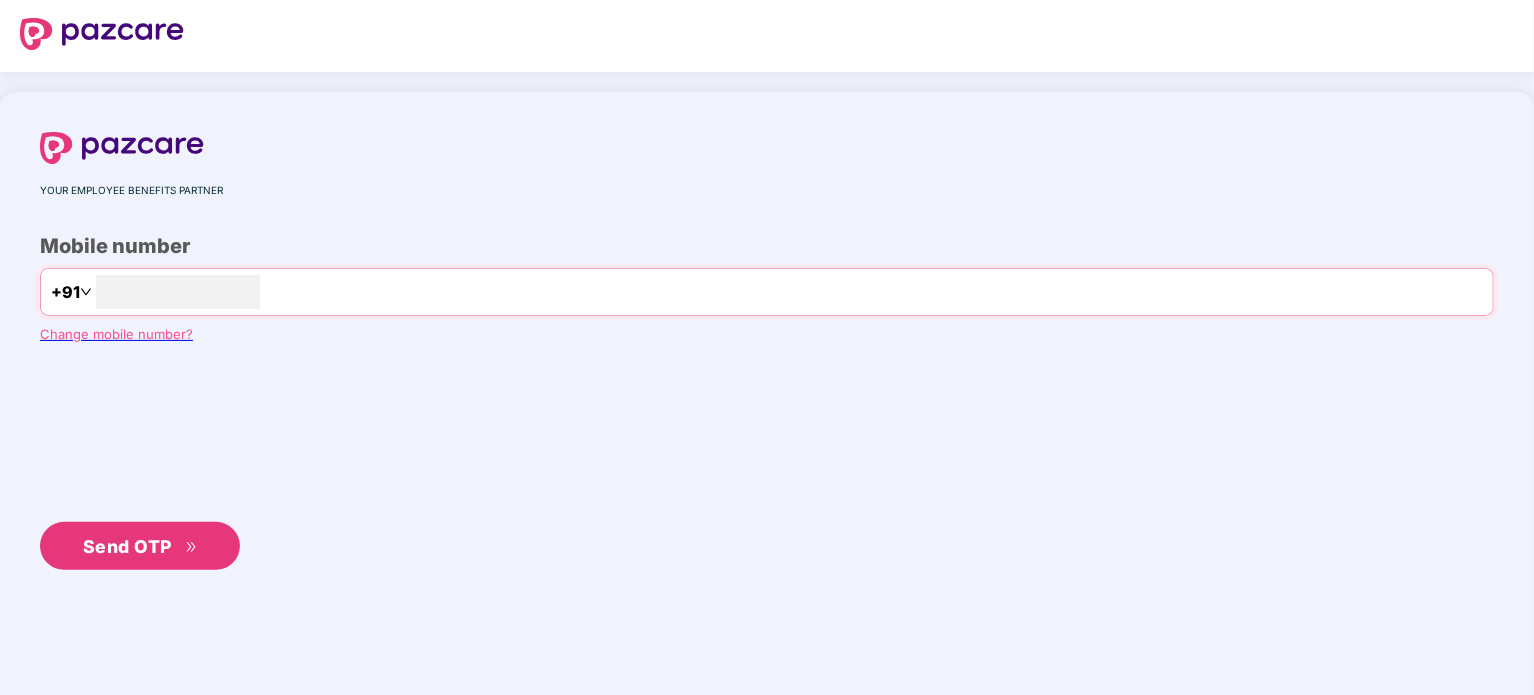 type on "**********" 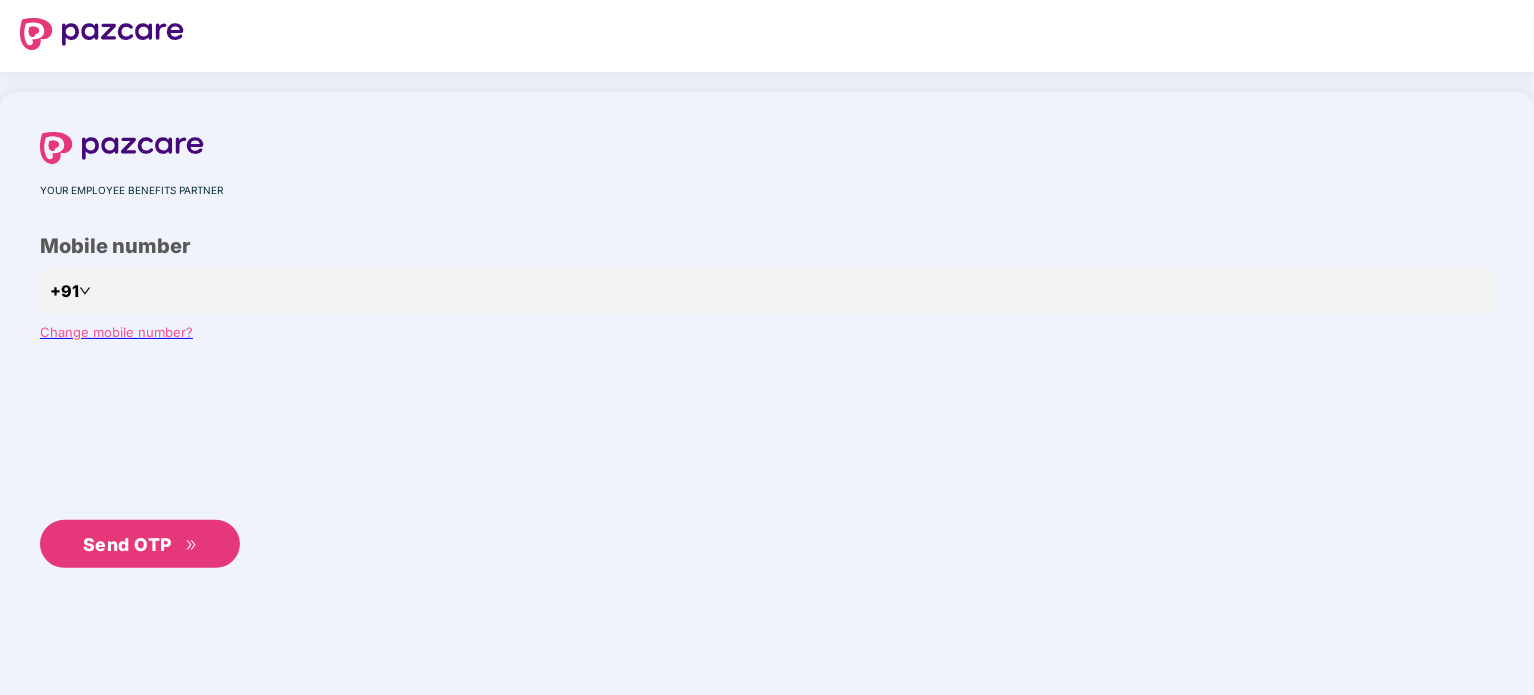 click on "Send OTP" at bounding box center [127, 544] 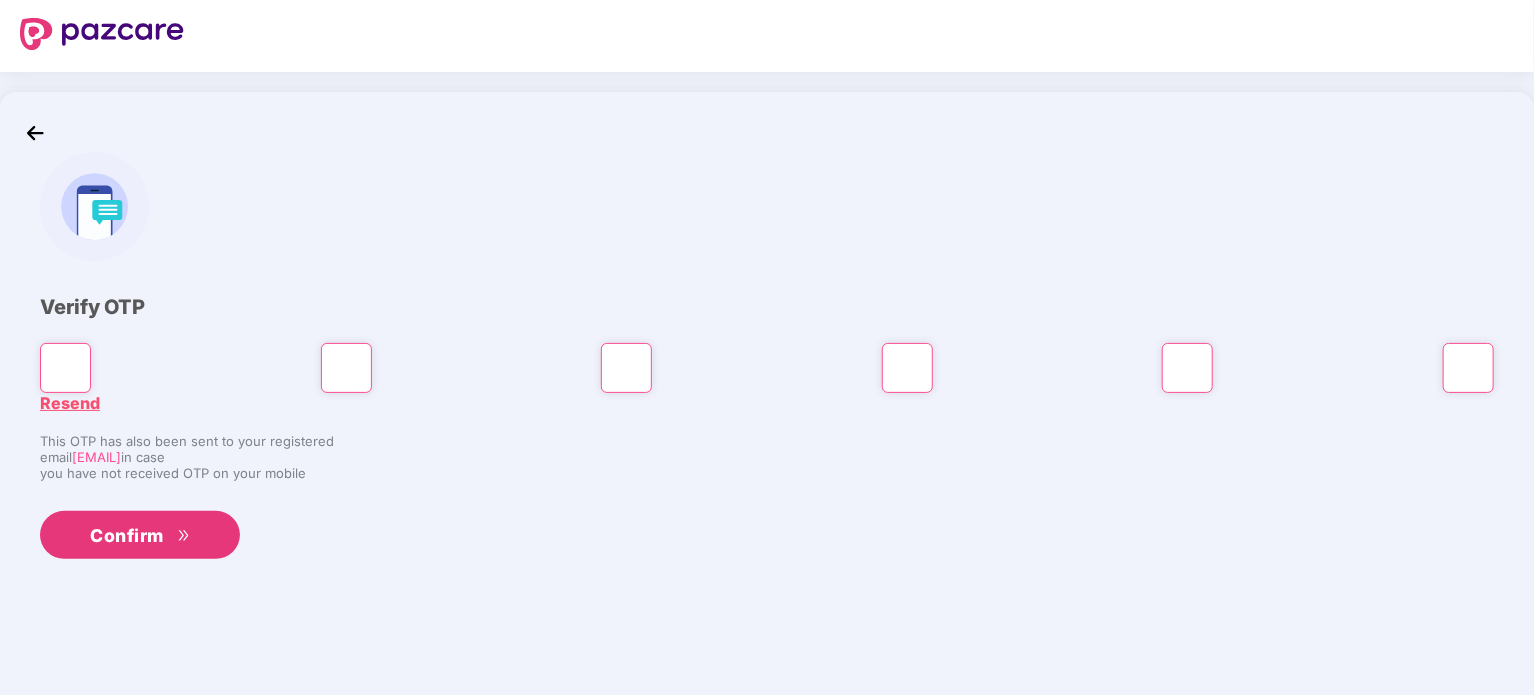 type on "*" 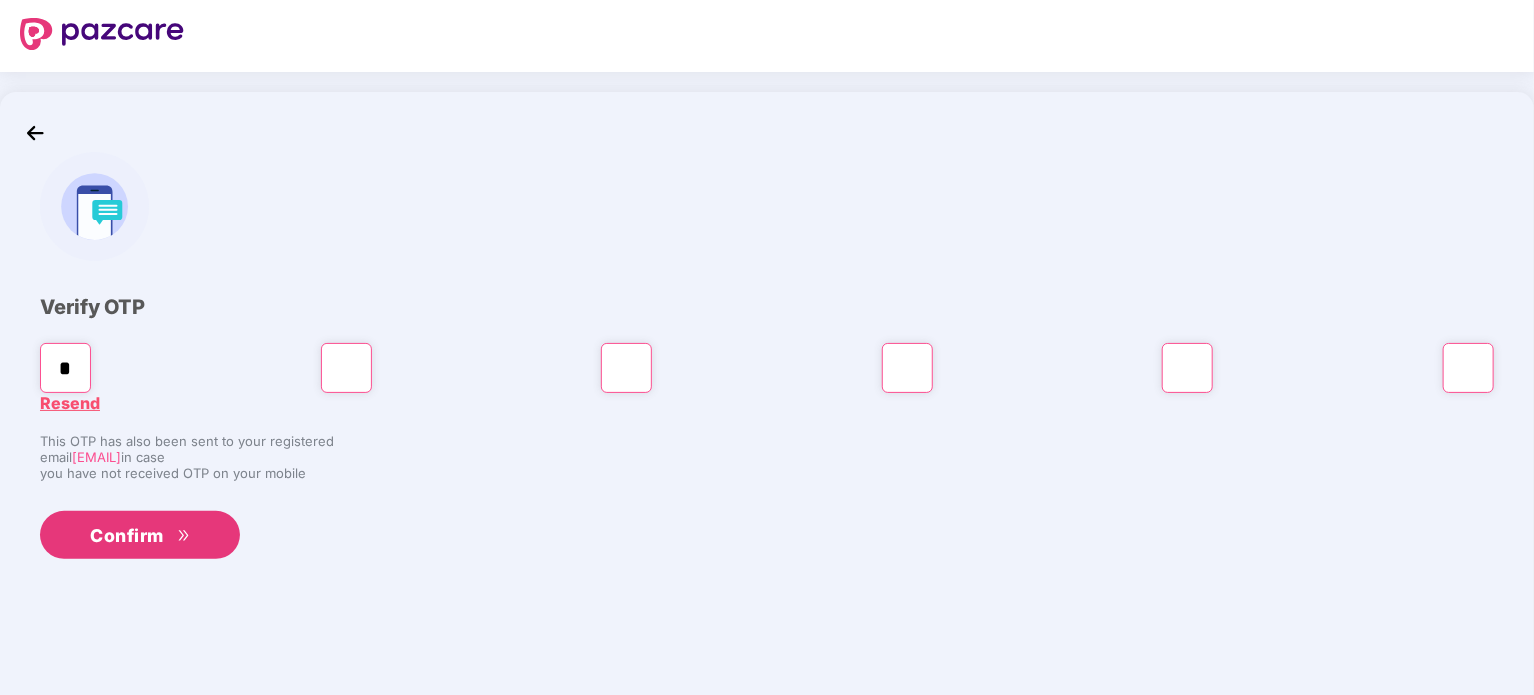 type on "*" 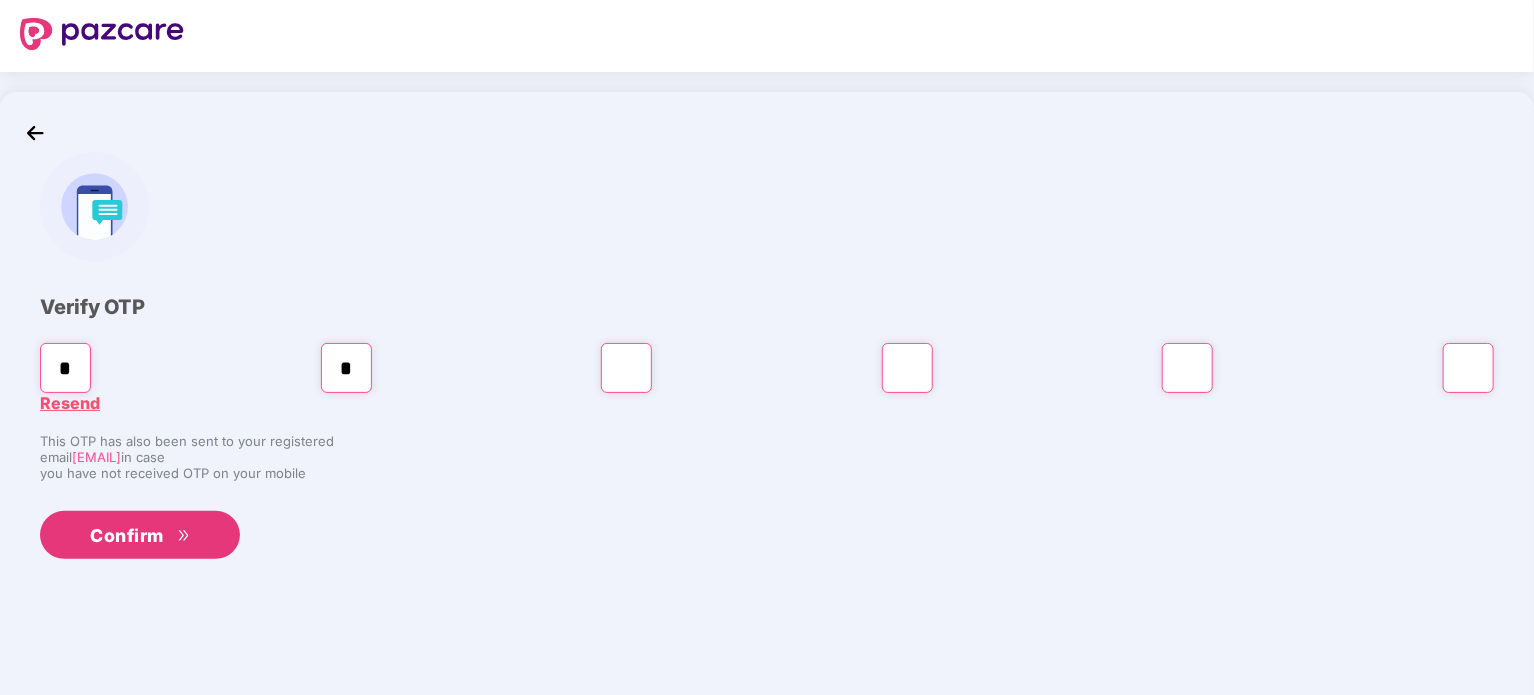 type on "*" 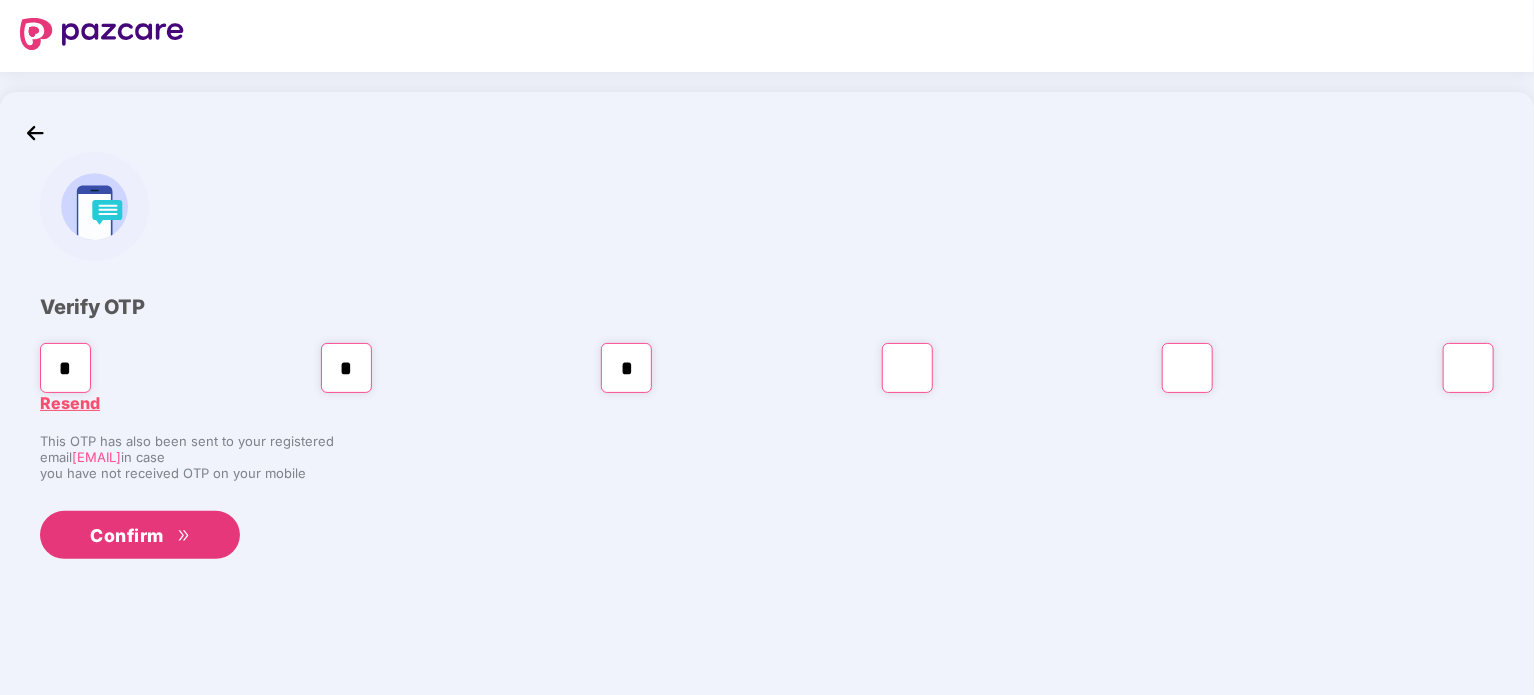 type on "*" 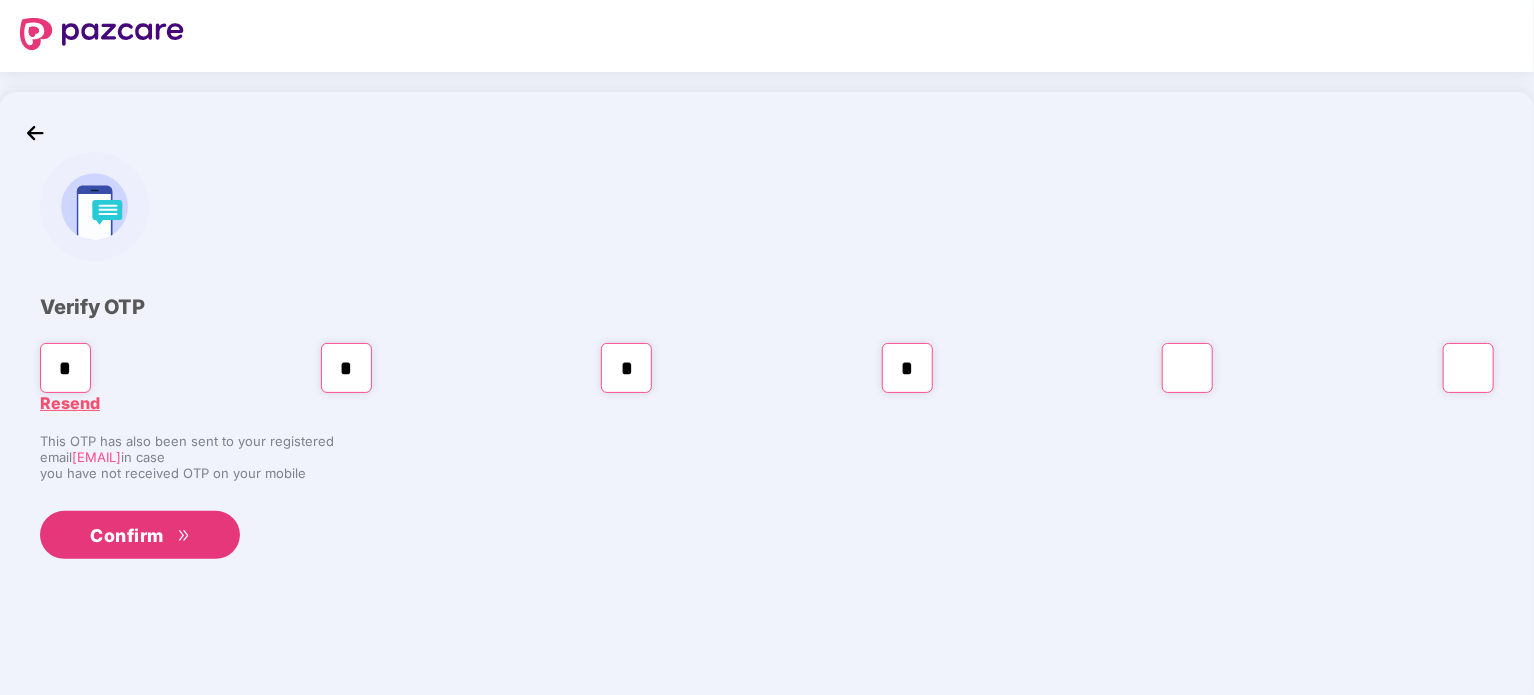 type on "*" 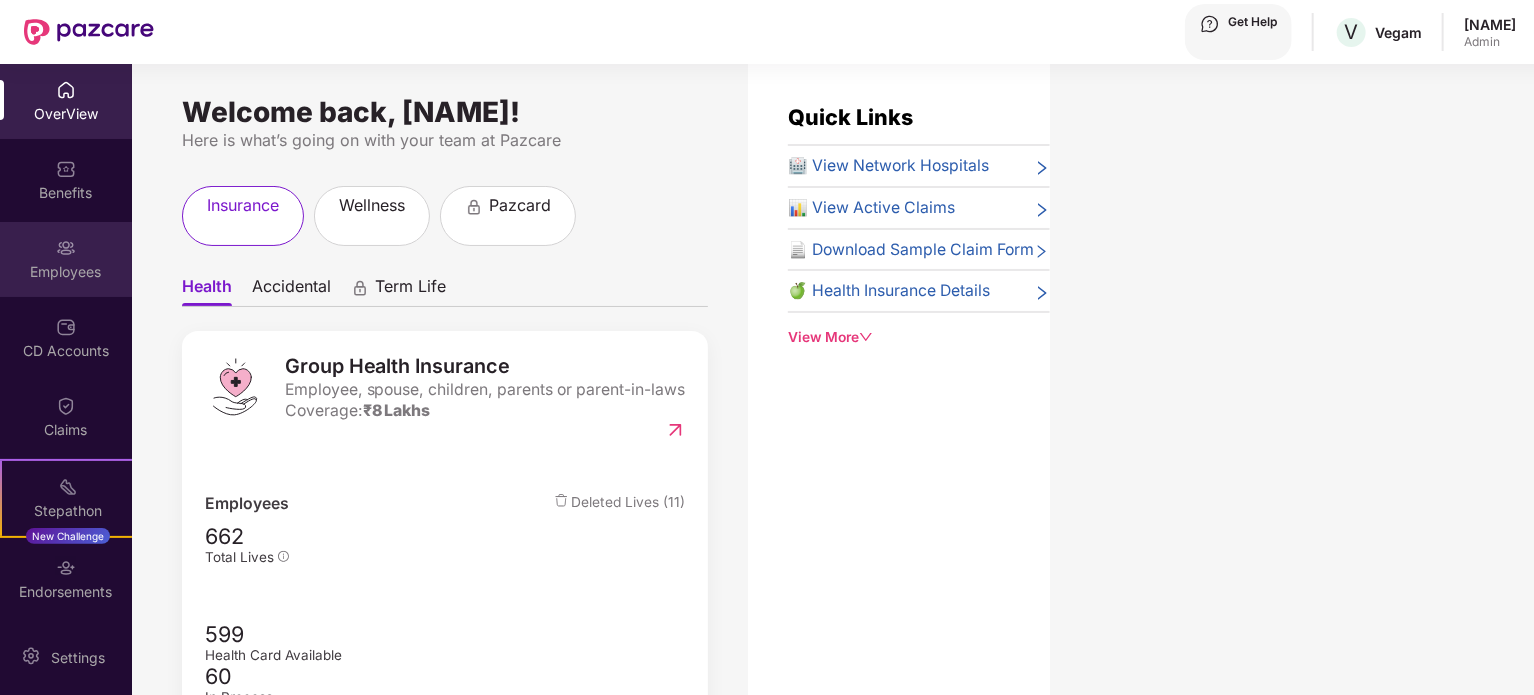 click on "Employees" at bounding box center [66, 259] 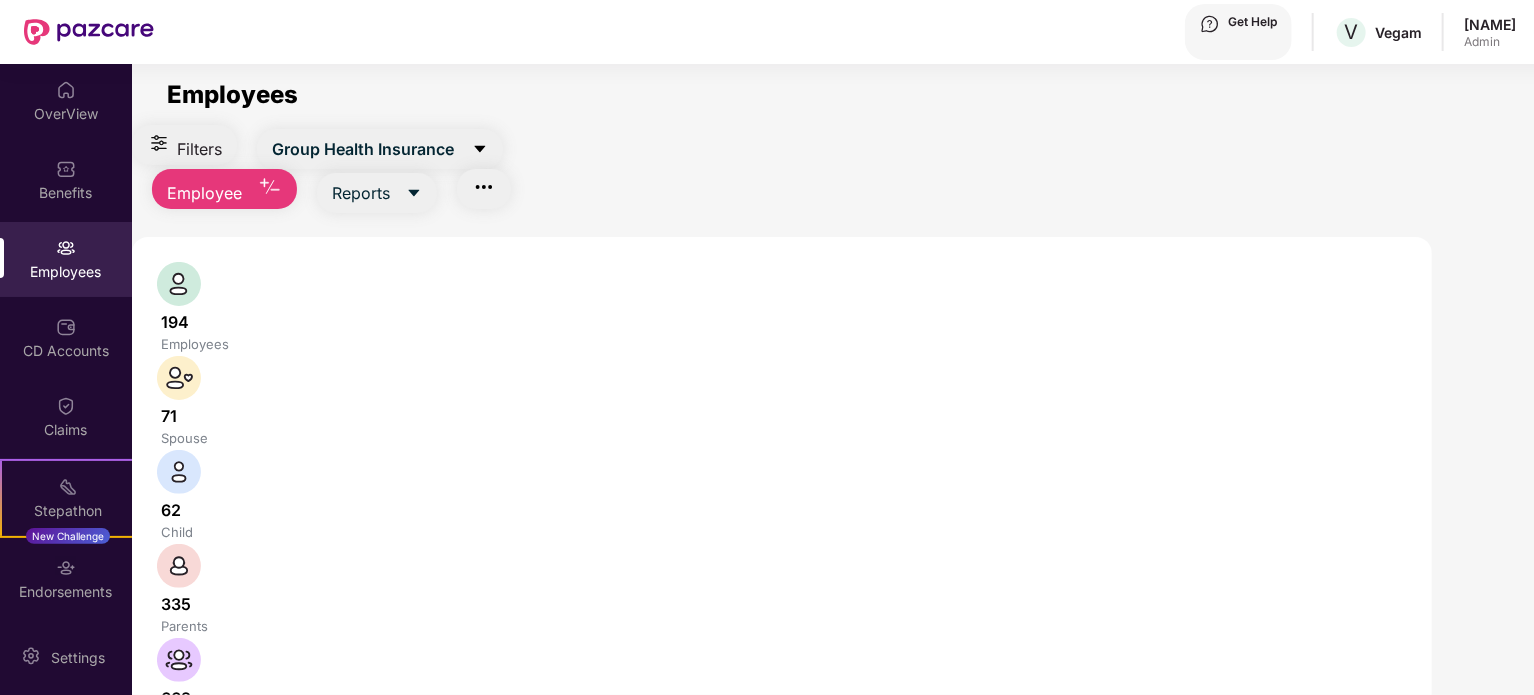 click at bounding box center [331, 776] 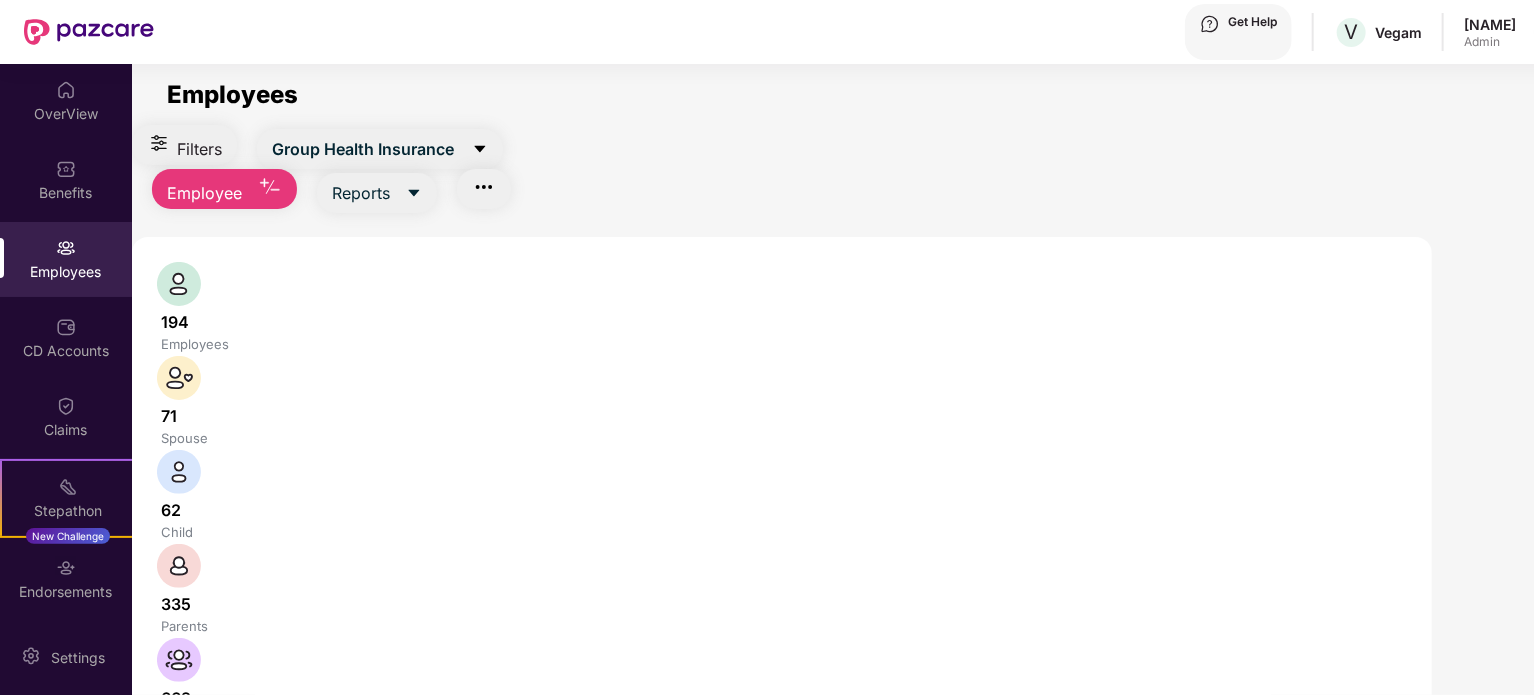 type on "*****" 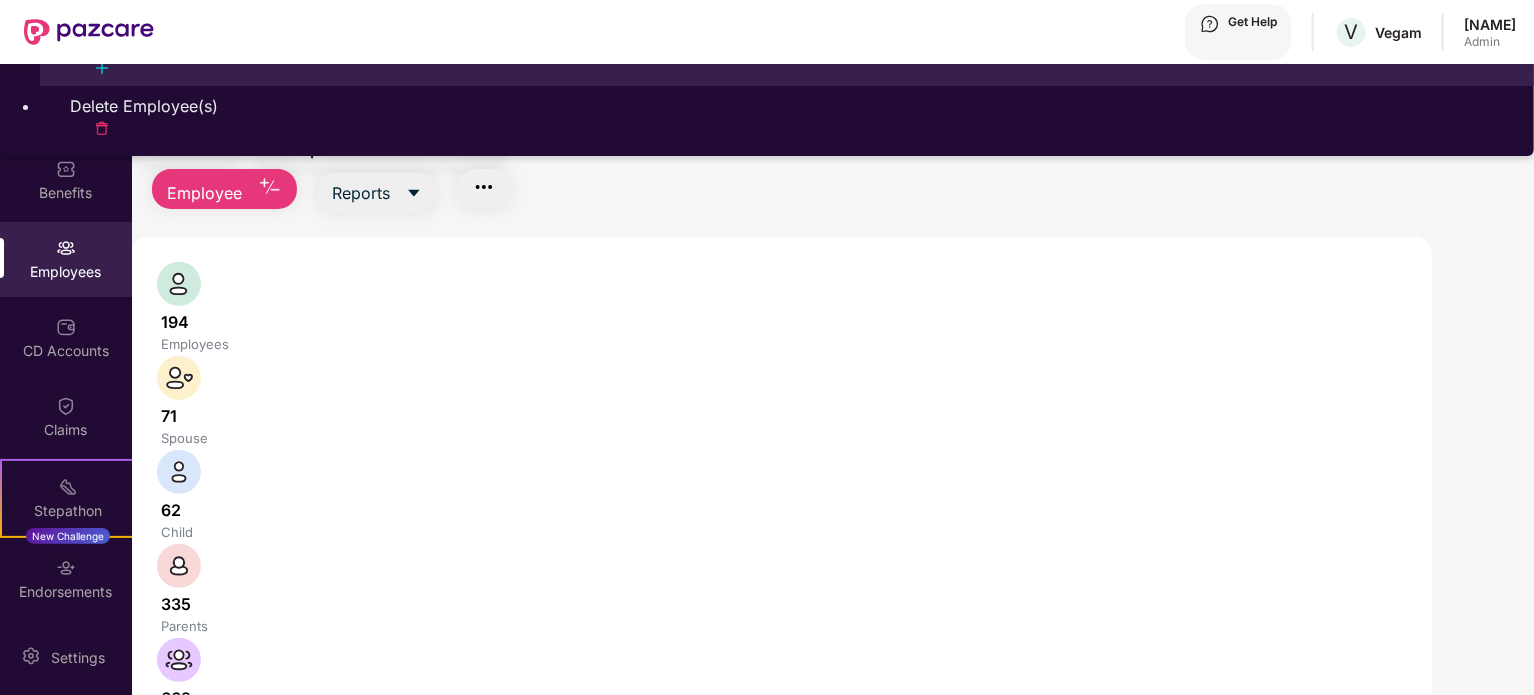 click on "Add Employee(s)" at bounding box center (787, 46) 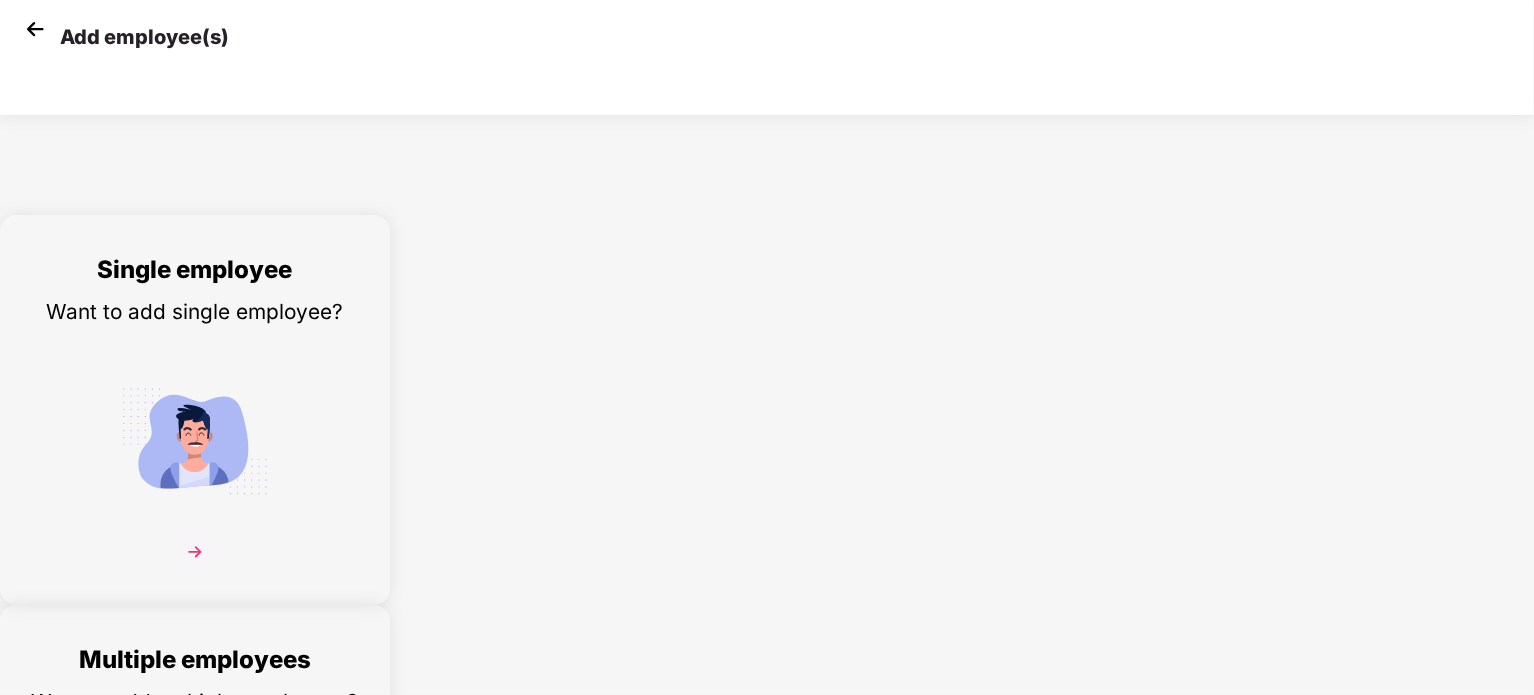 click at bounding box center [35, 29] 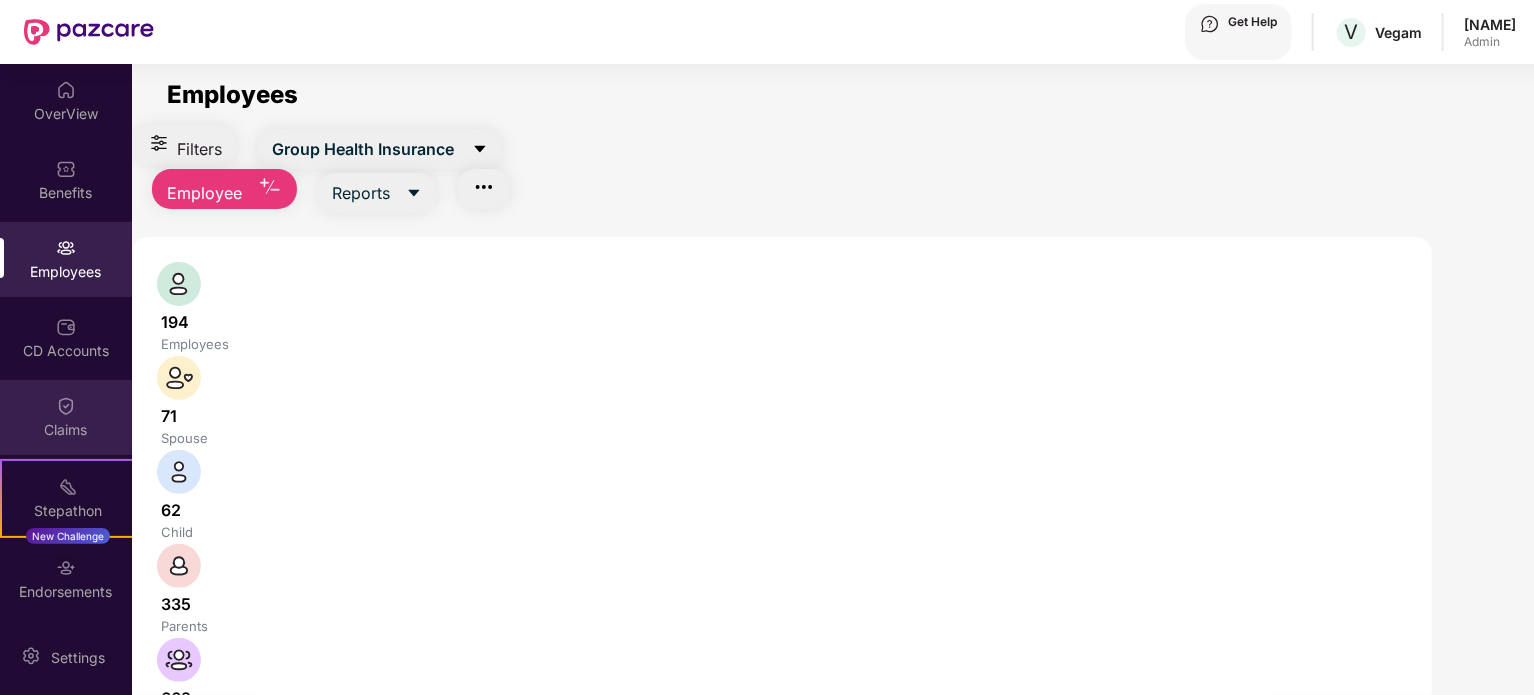 scroll, scrollTop: 76, scrollLeft: 0, axis: vertical 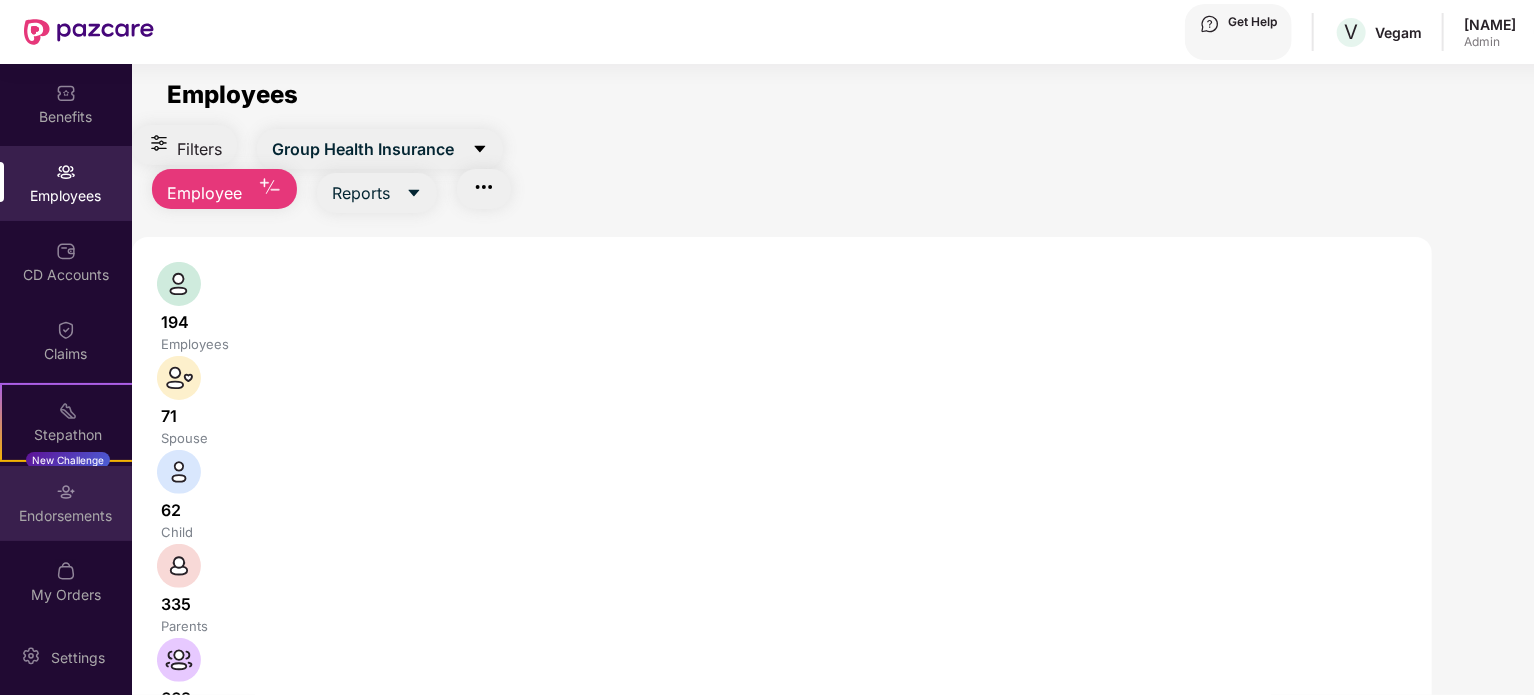 click at bounding box center [66, 14] 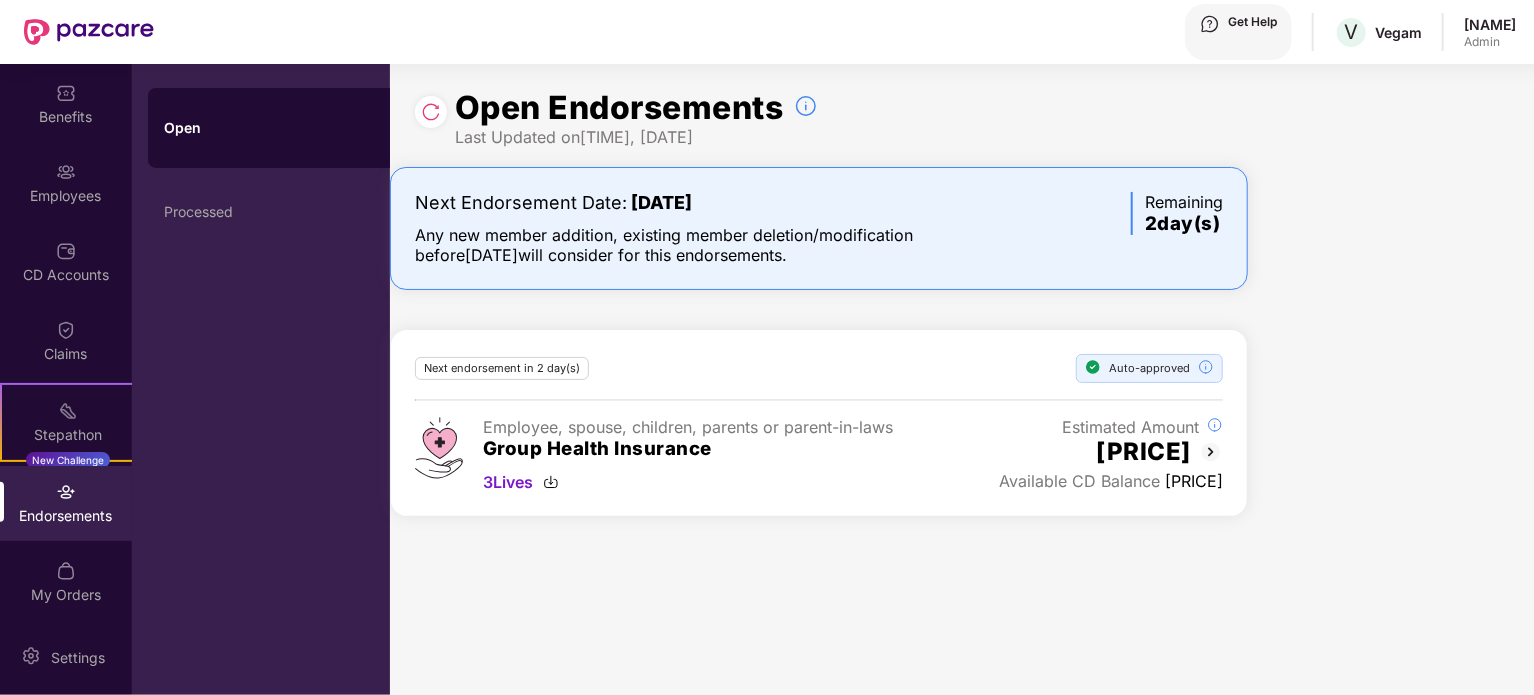 click on "Next Endorsement Date: [DATE] Any new member addition, existing member deletion/modification before  [DATE]  will consider for this endorsements." at bounding box center (677, 228) 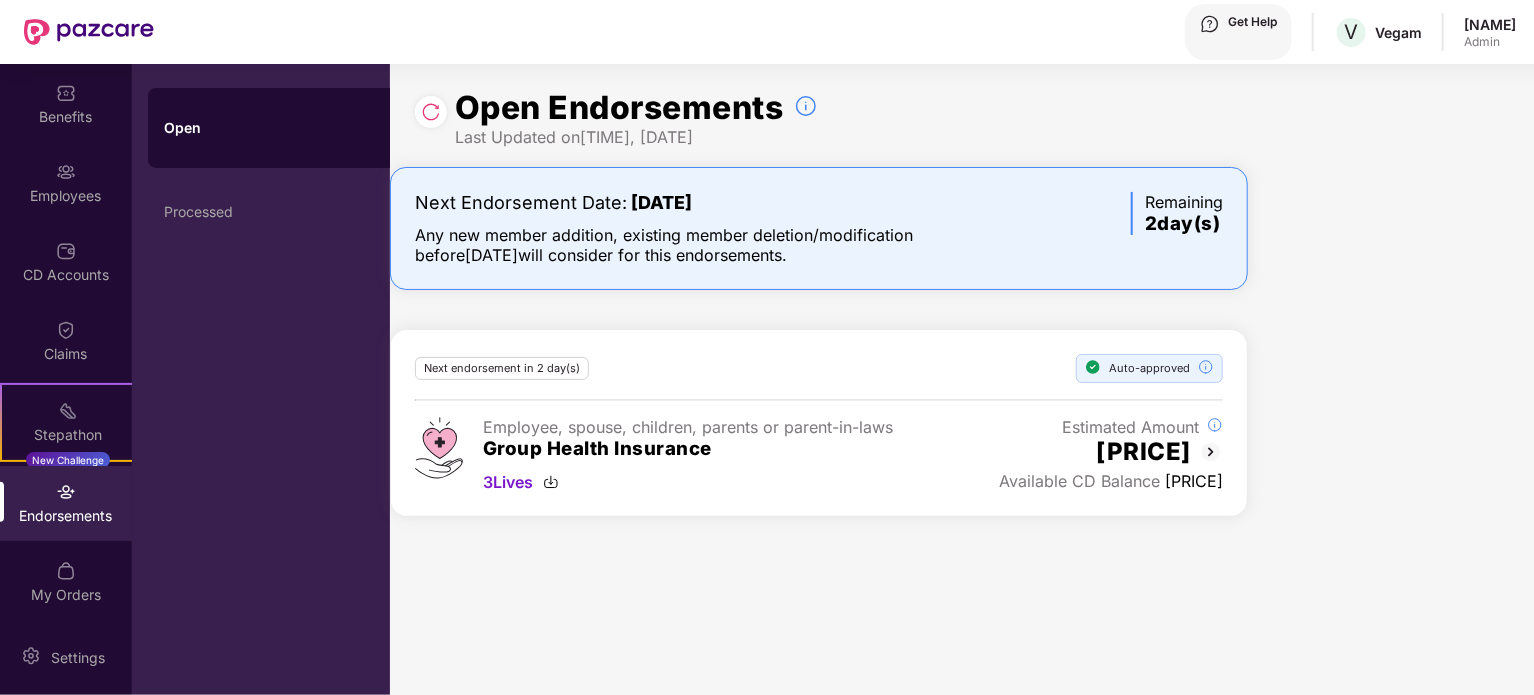 click at bounding box center [767, 695] 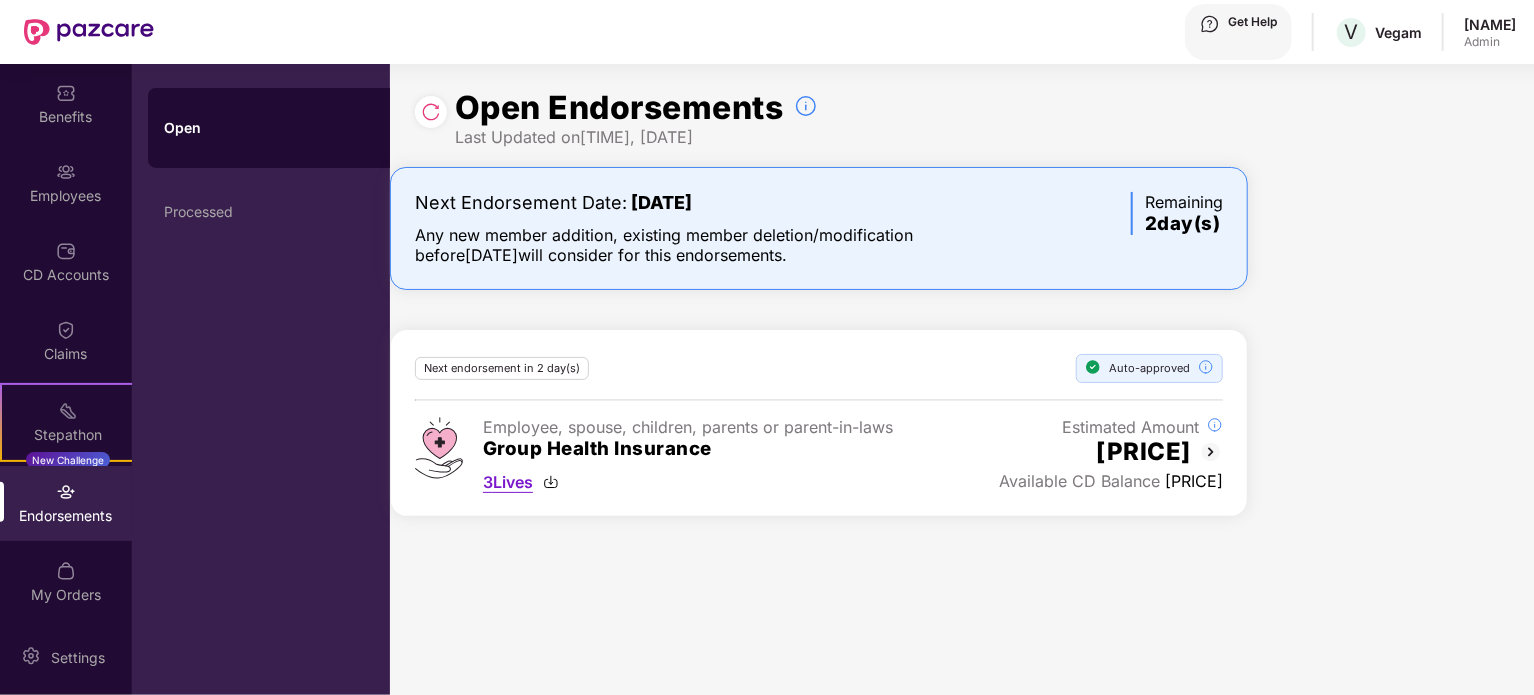 click on "3  Lives" at bounding box center [508, 482] 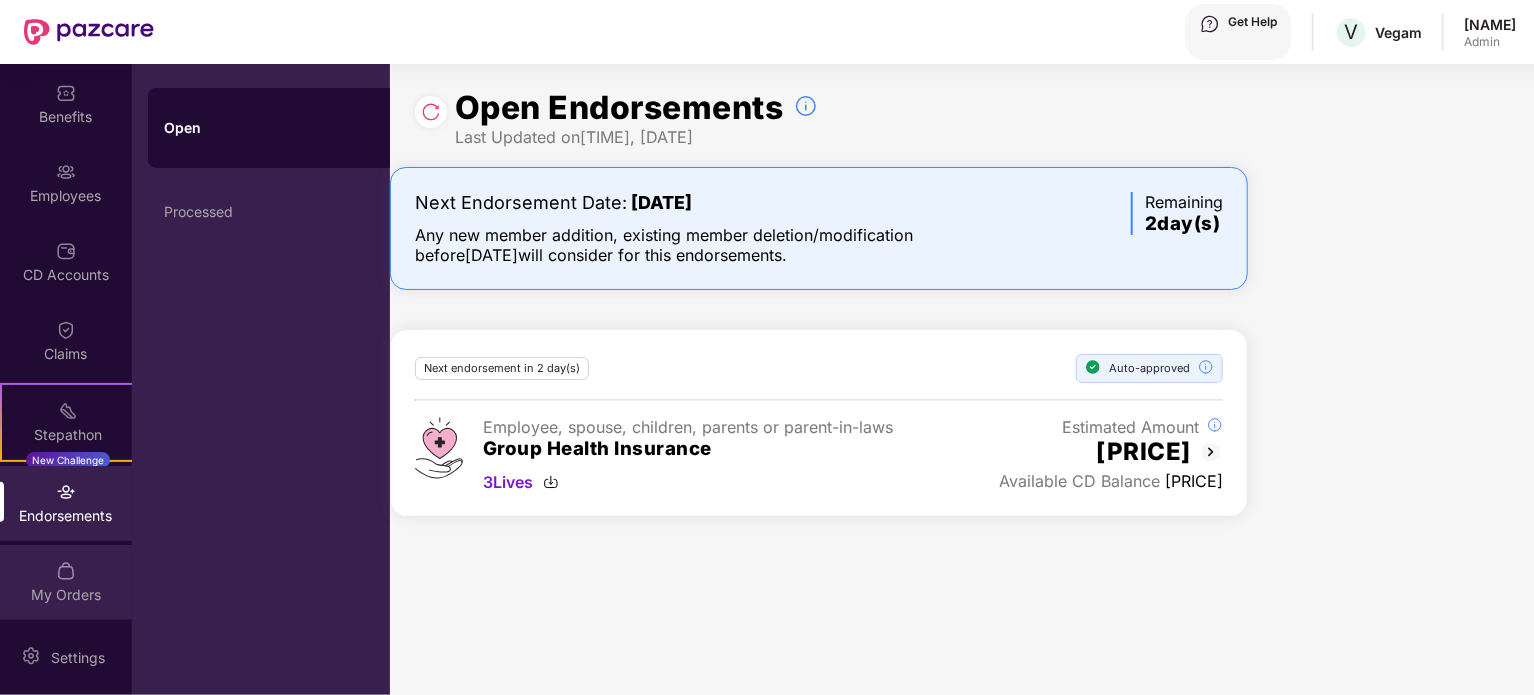 click at bounding box center (66, 14) 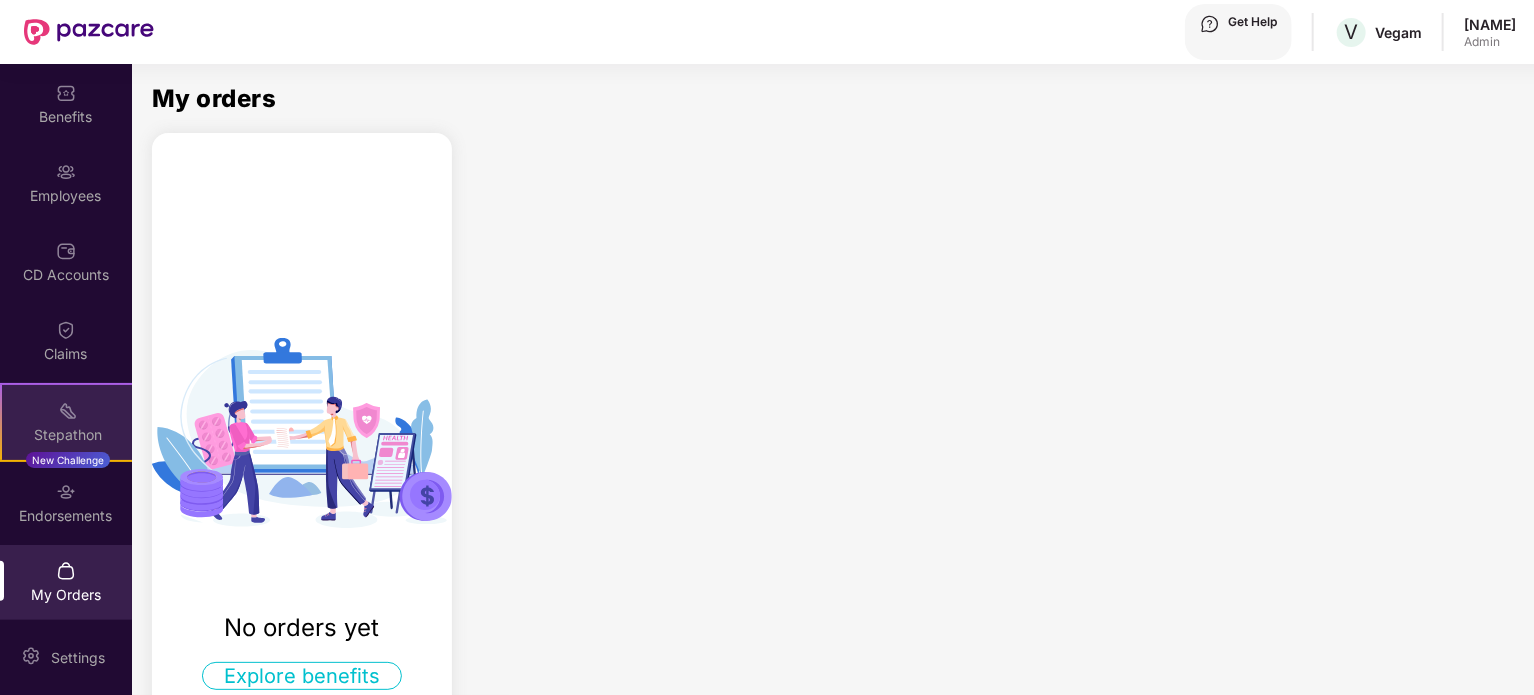 scroll, scrollTop: 0, scrollLeft: 0, axis: both 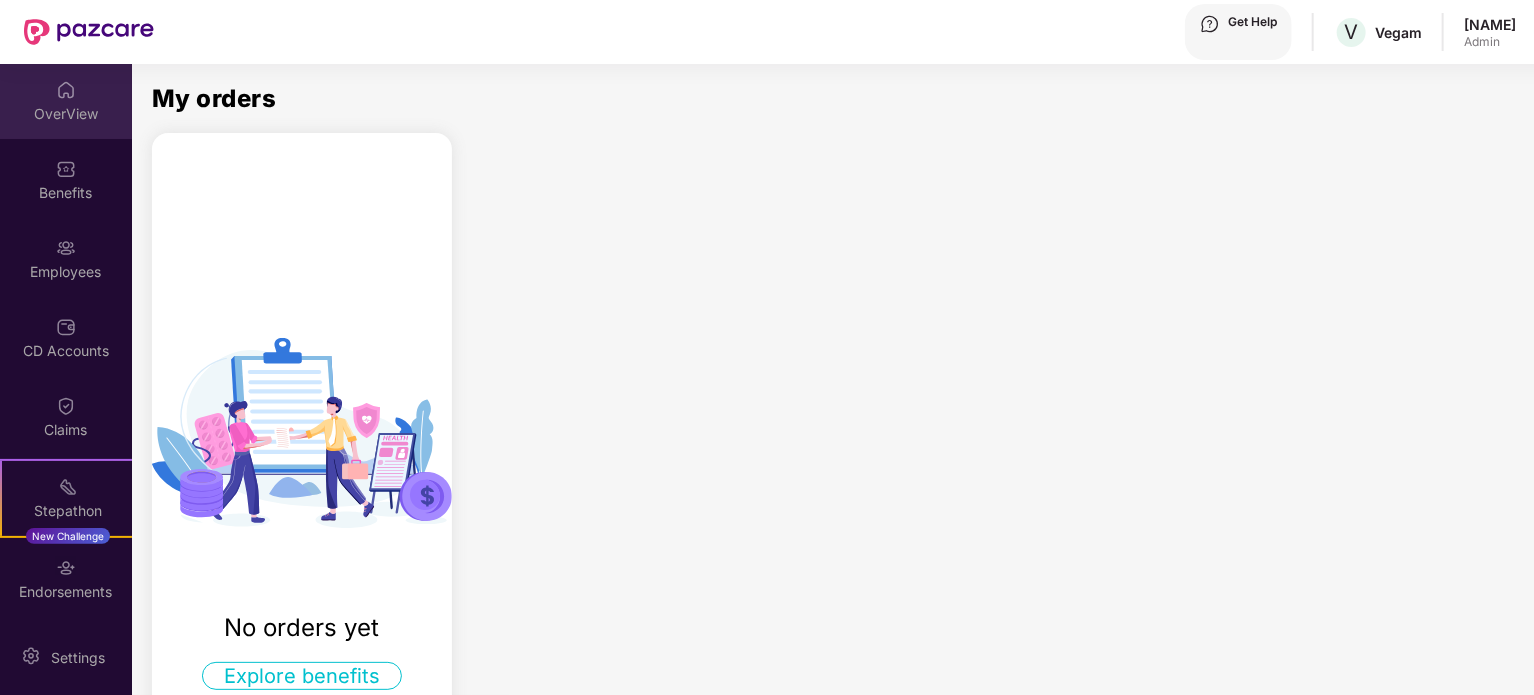 click on "OverView" at bounding box center (66, 114) 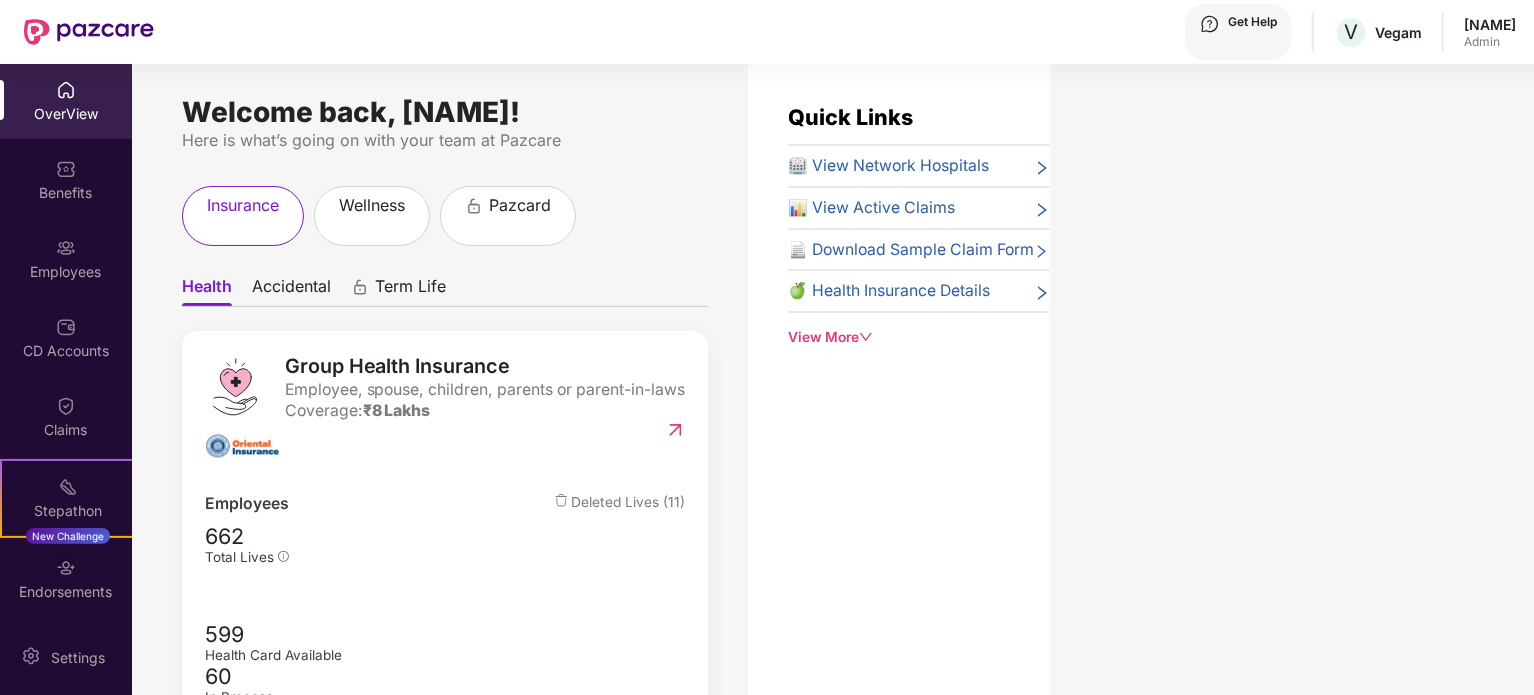 click at bounding box center [66, 90] 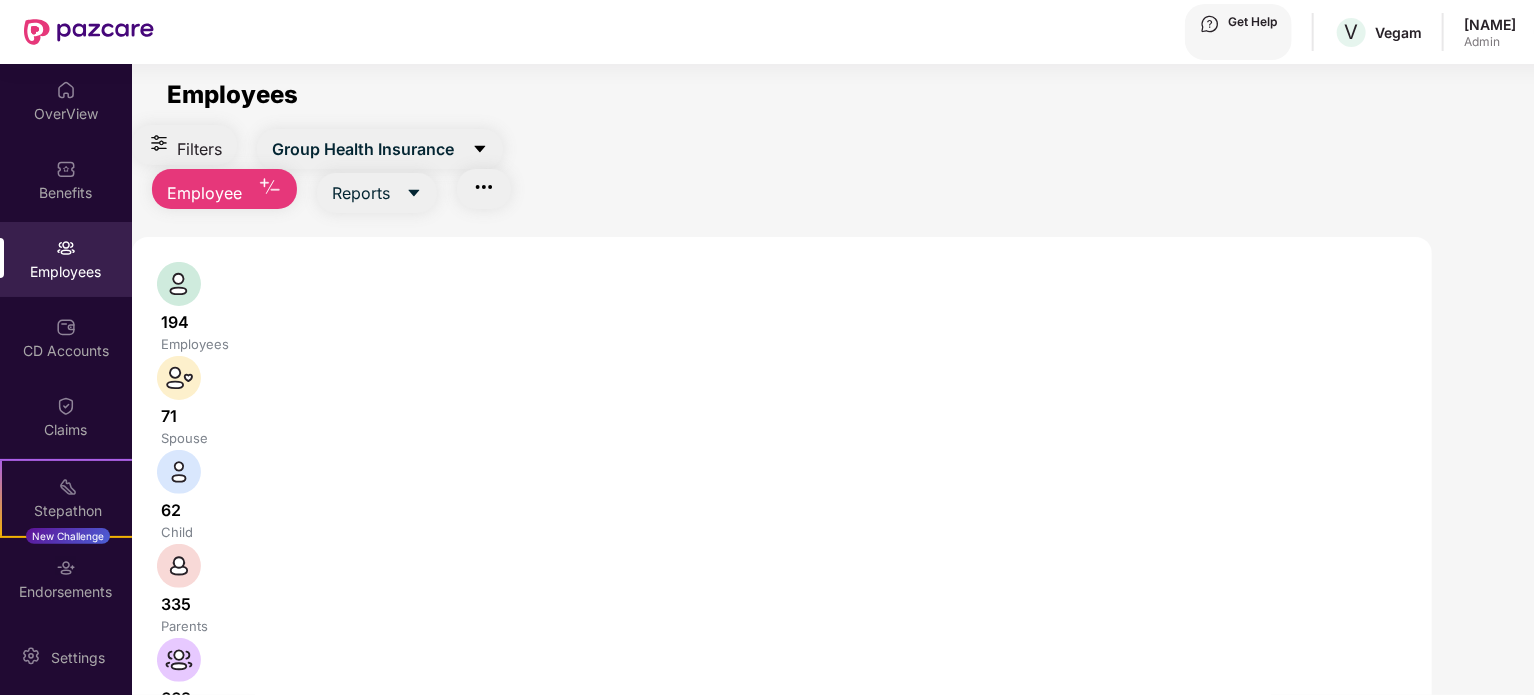 click at bounding box center [331, 776] 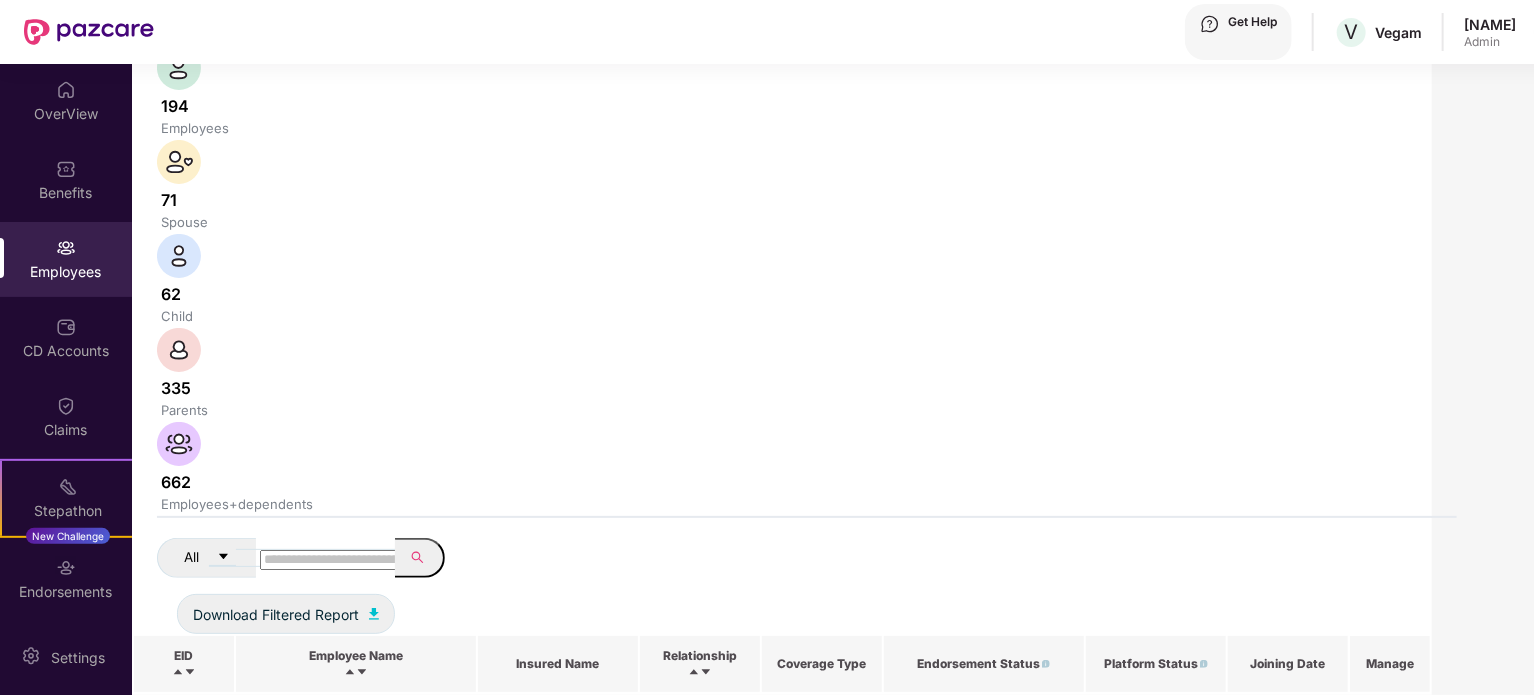 scroll, scrollTop: 0, scrollLeft: 0, axis: both 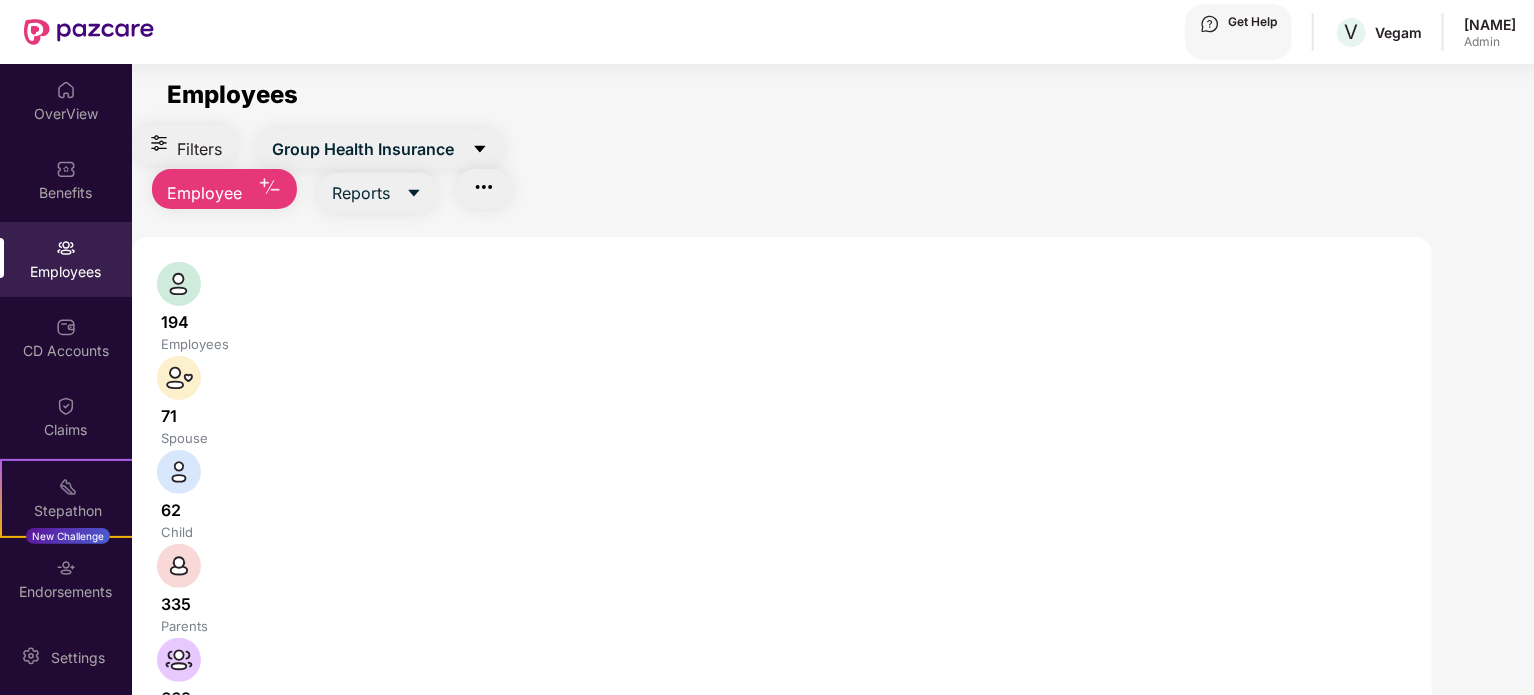 click at bounding box center (331, 776) 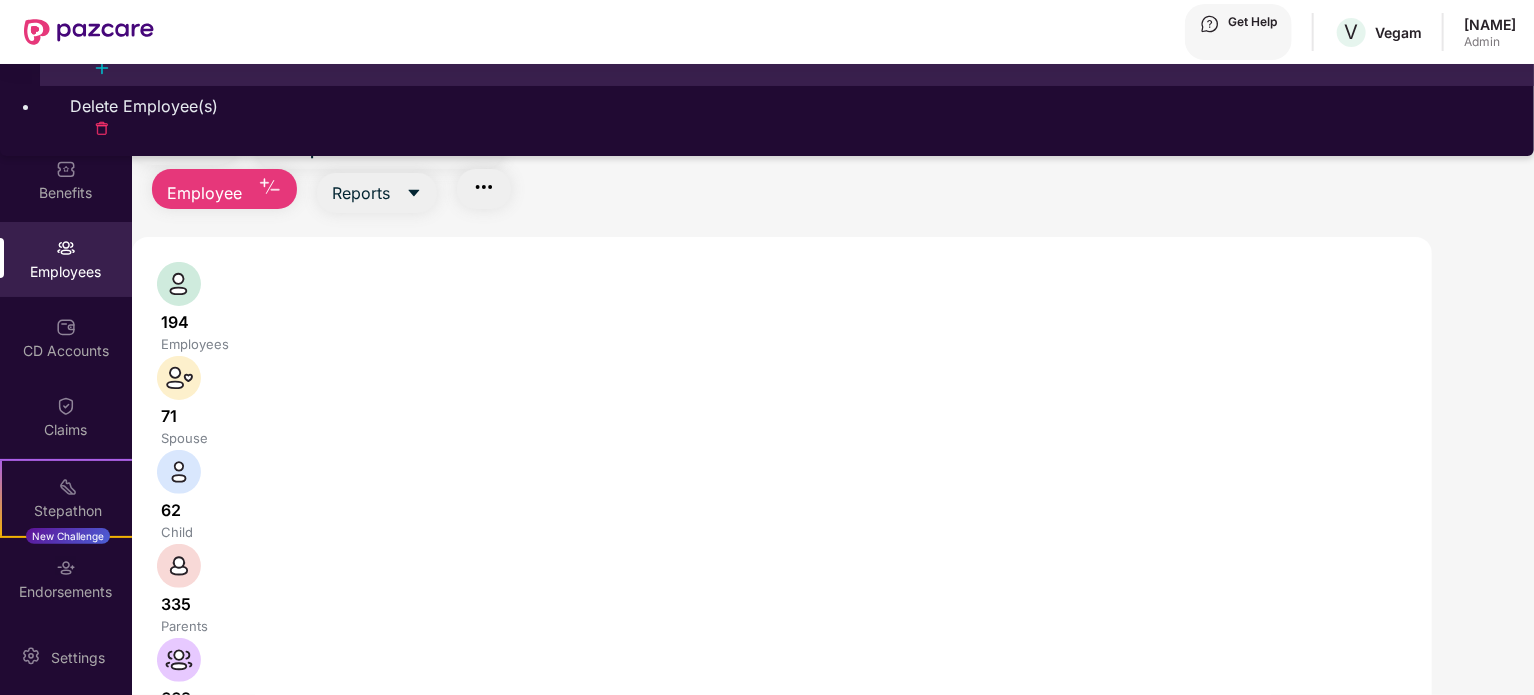click on "Add Employee(s)" at bounding box center [787, 46] 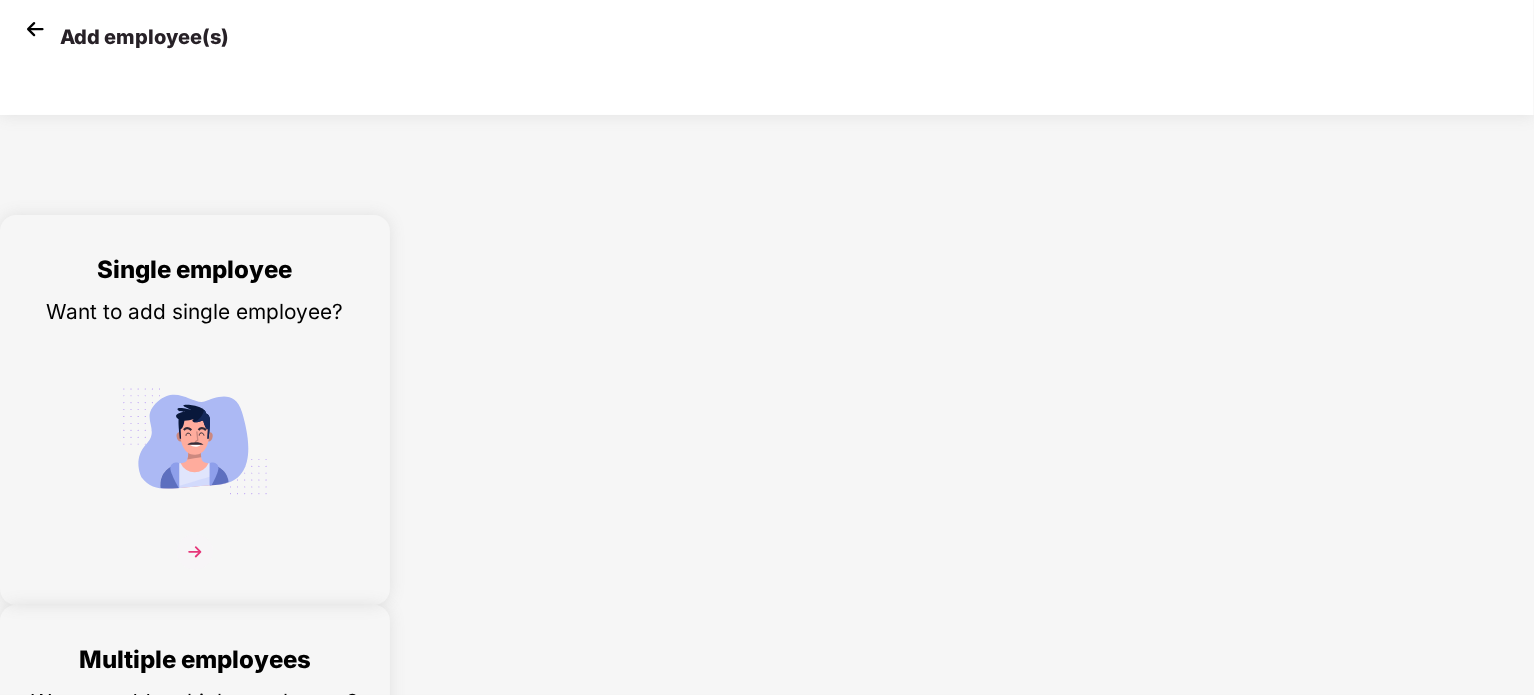 click on "Multiple employees Want to add multiple employees?" at bounding box center (195, 817) 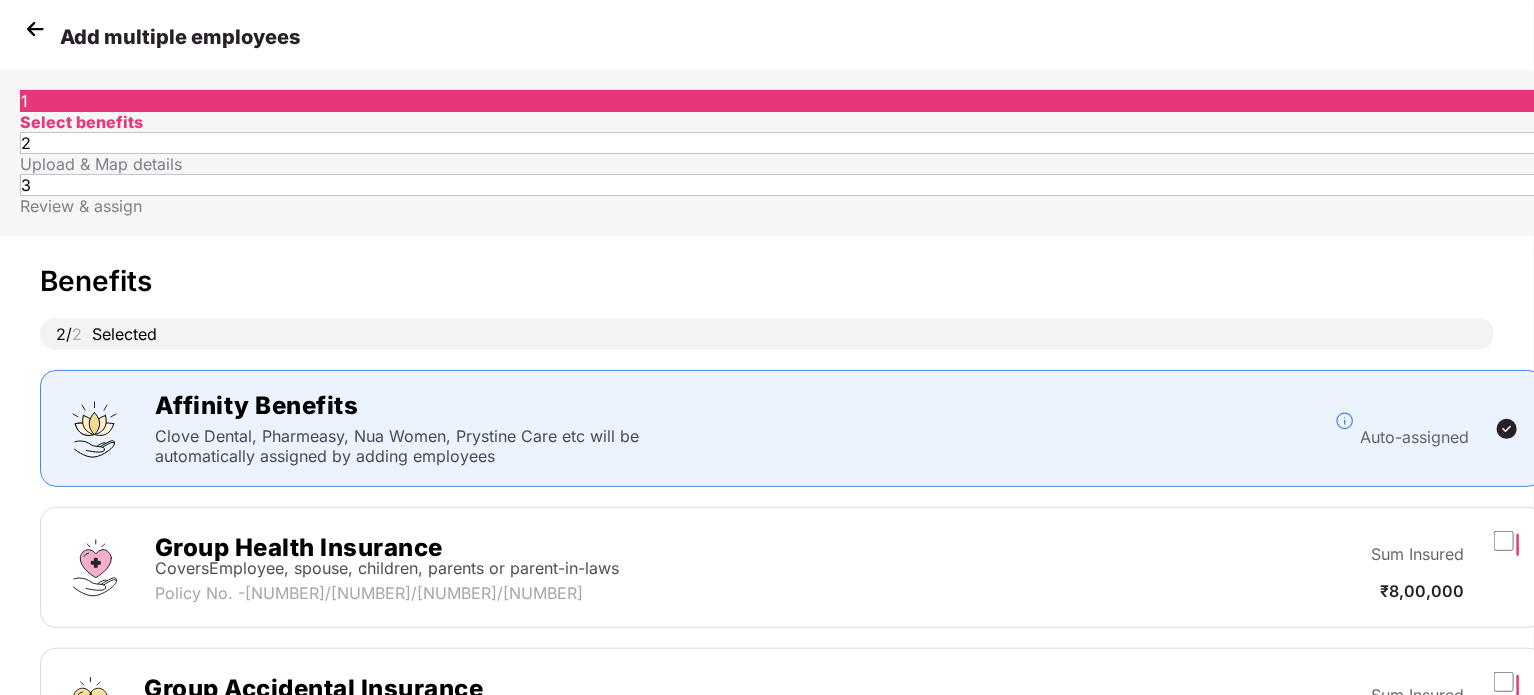 scroll, scrollTop: 160, scrollLeft: 0, axis: vertical 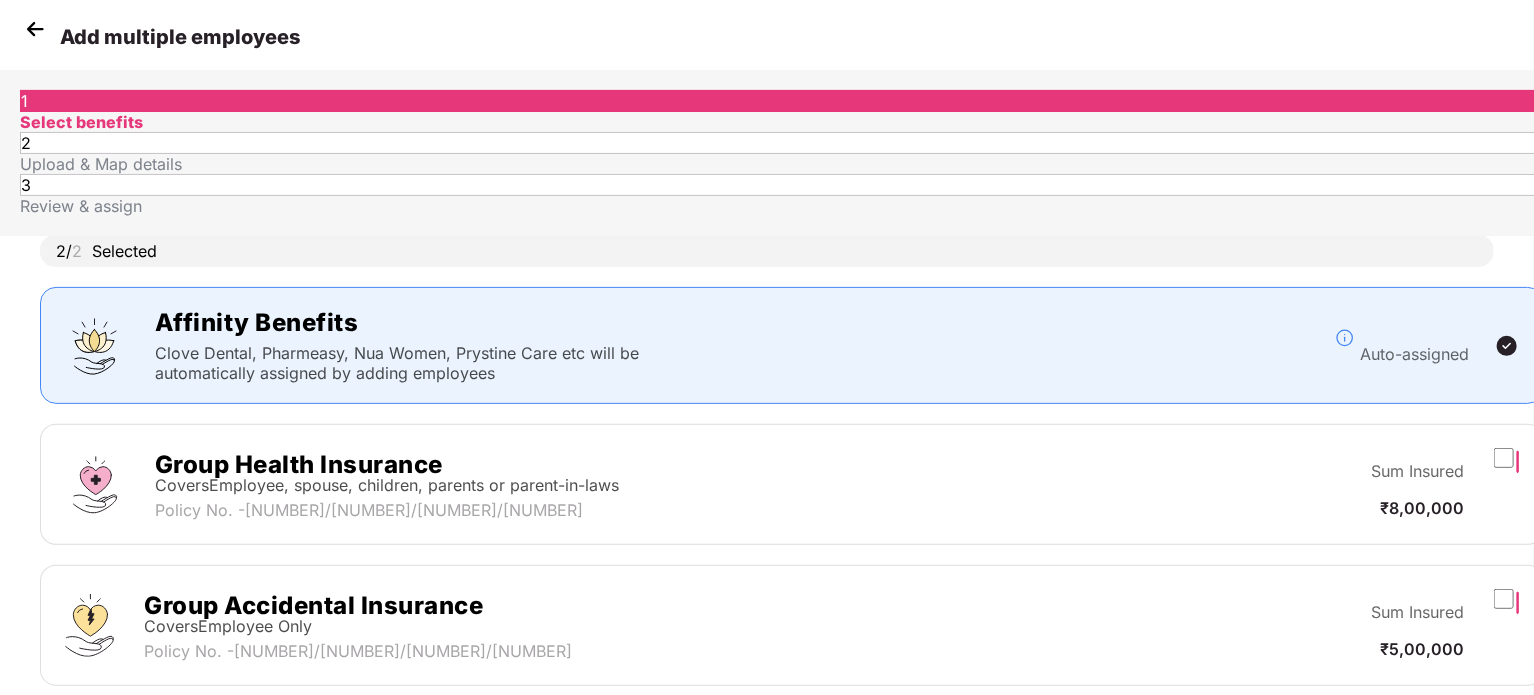 click on "Next" at bounding box center [1293, 746] 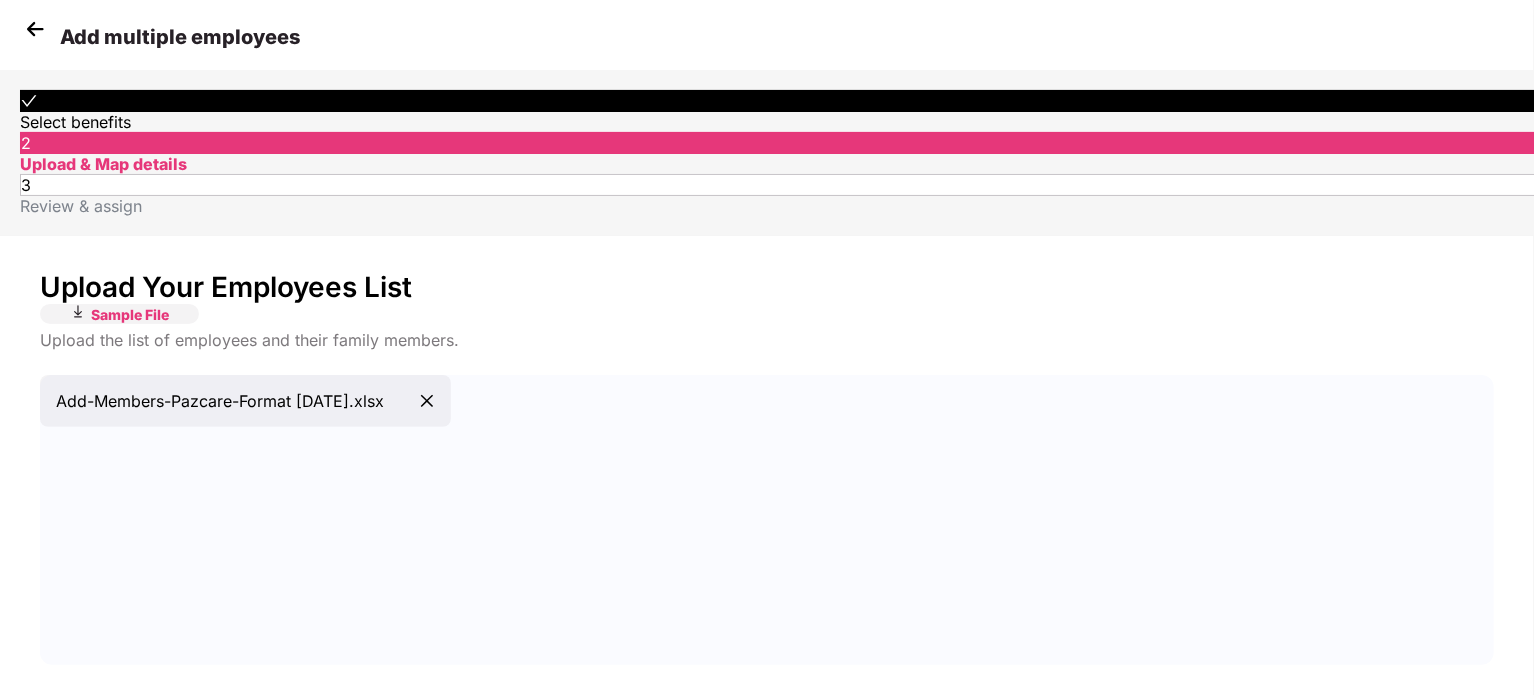 scroll, scrollTop: 100, scrollLeft: 0, axis: vertical 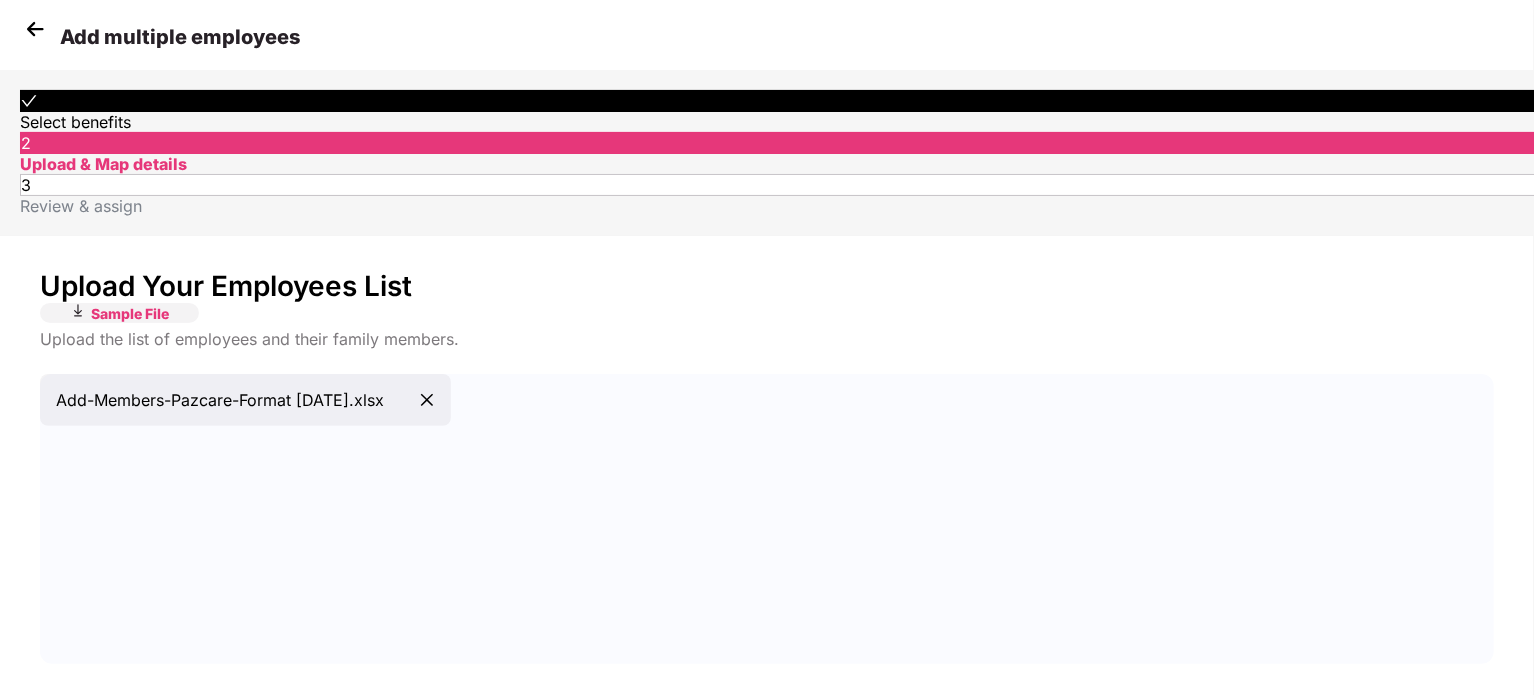 click on "Next" at bounding box center (1293, 773) 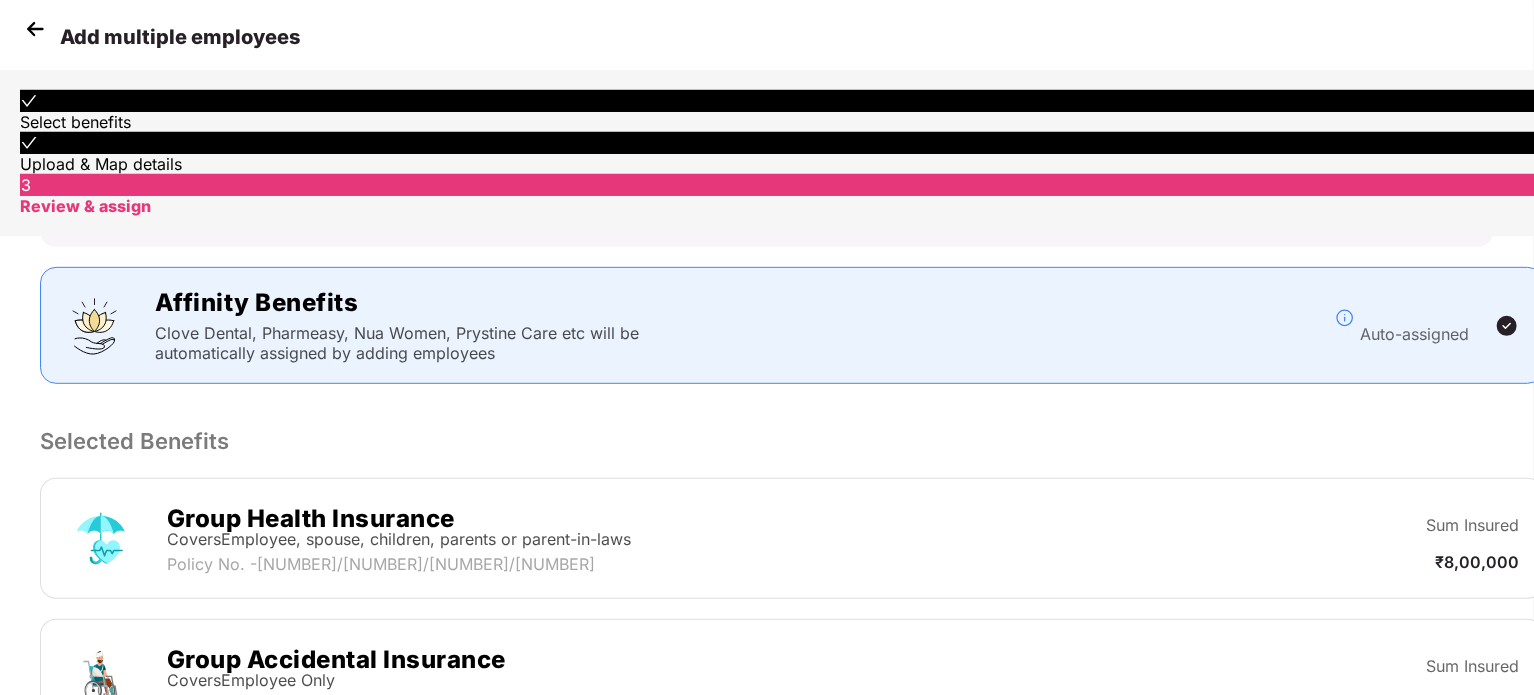 scroll, scrollTop: 557, scrollLeft: 0, axis: vertical 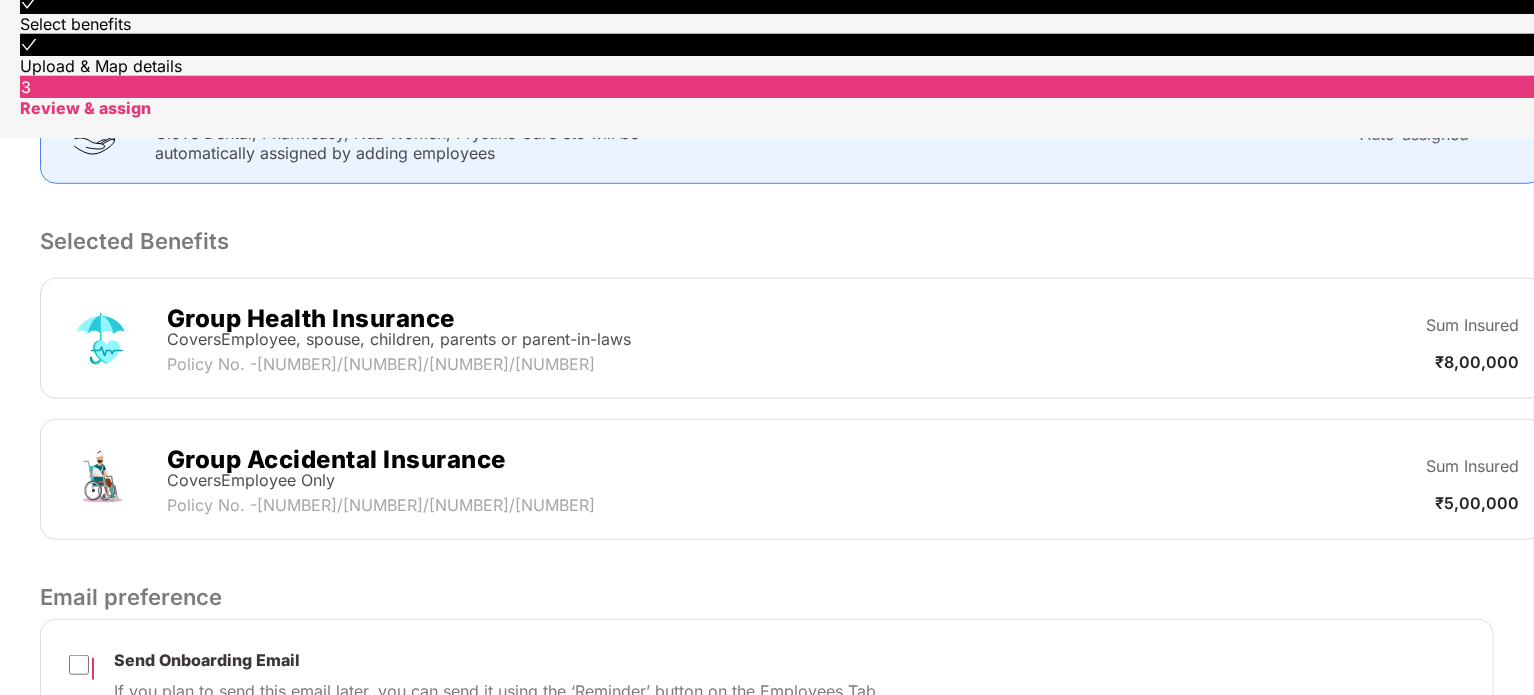 click on "Submit" at bounding box center [1285, 792] 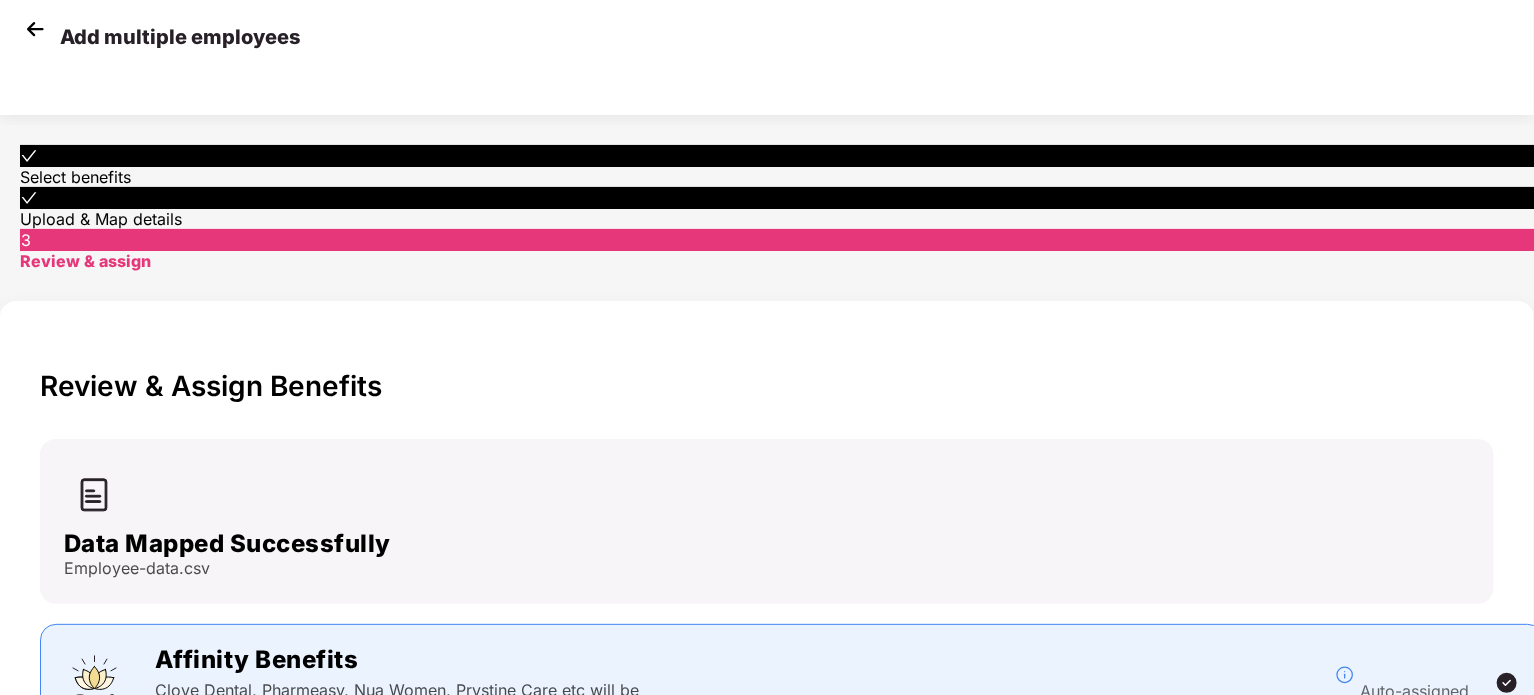 click on "Confirm" at bounding box center [330, 1021] 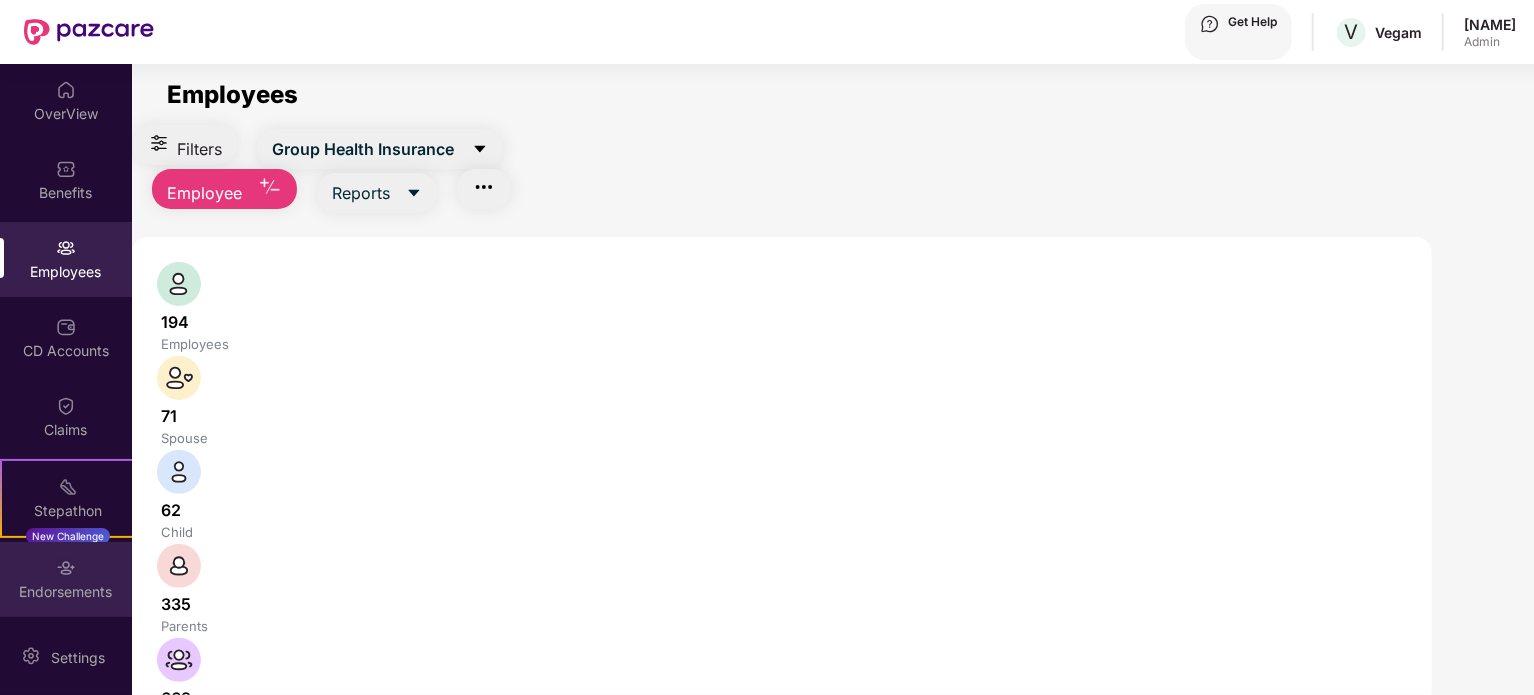click on "Endorsements" at bounding box center [66, 114] 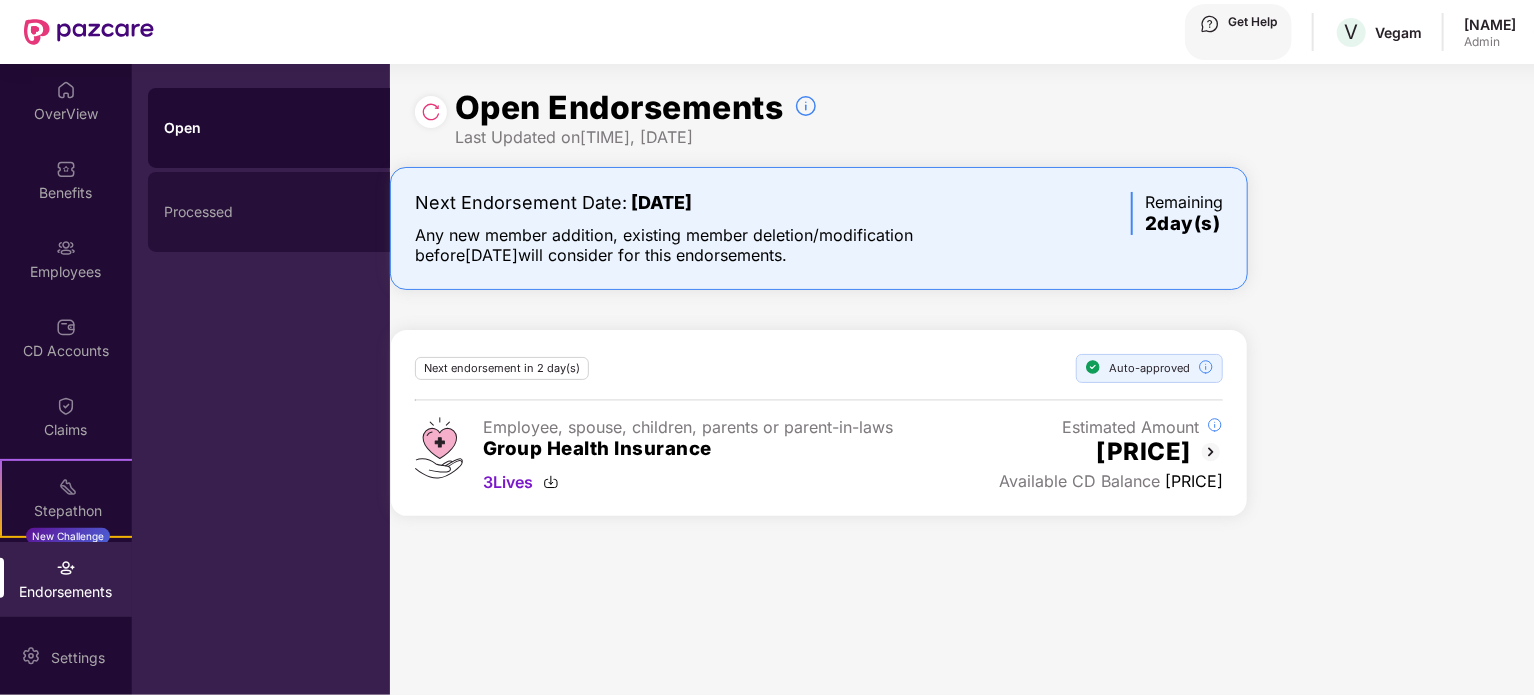 click on "Processed" at bounding box center [277, 212] 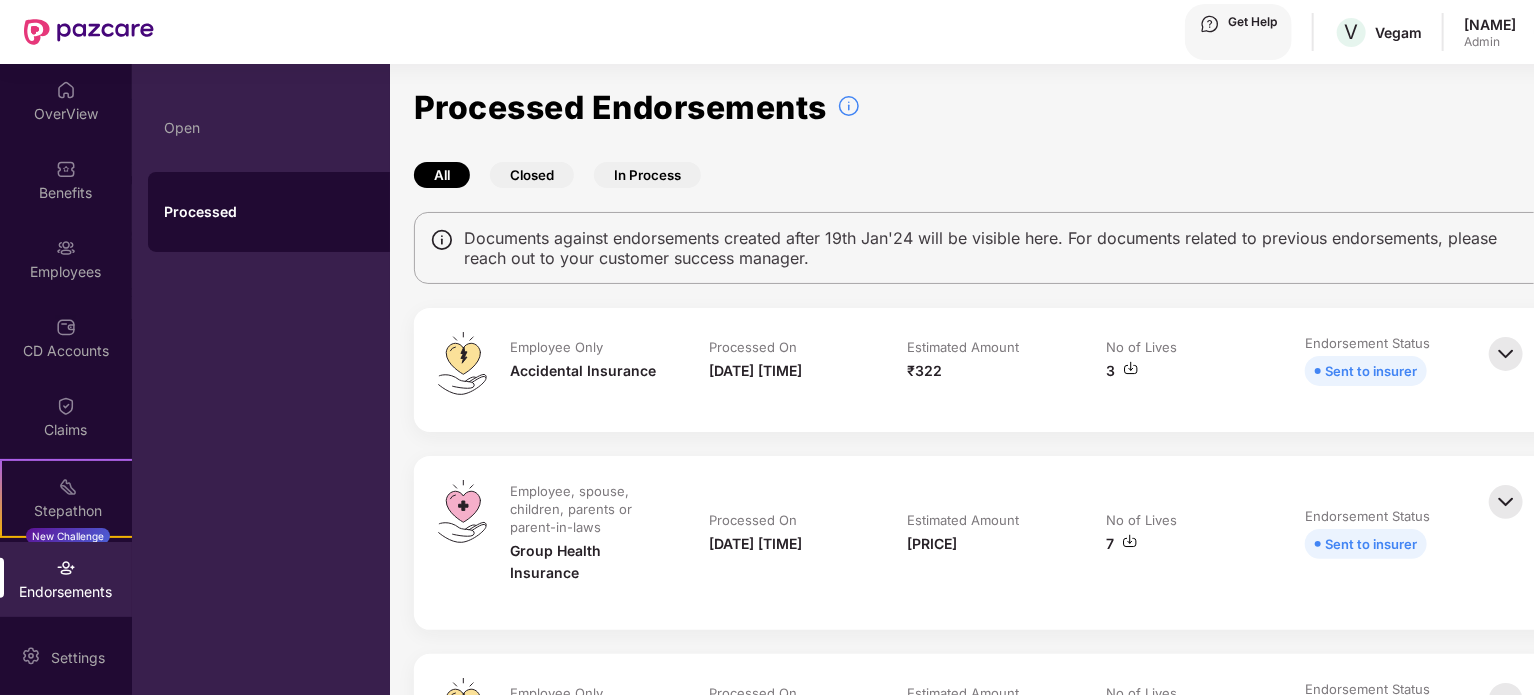 click at bounding box center [1506, 502] 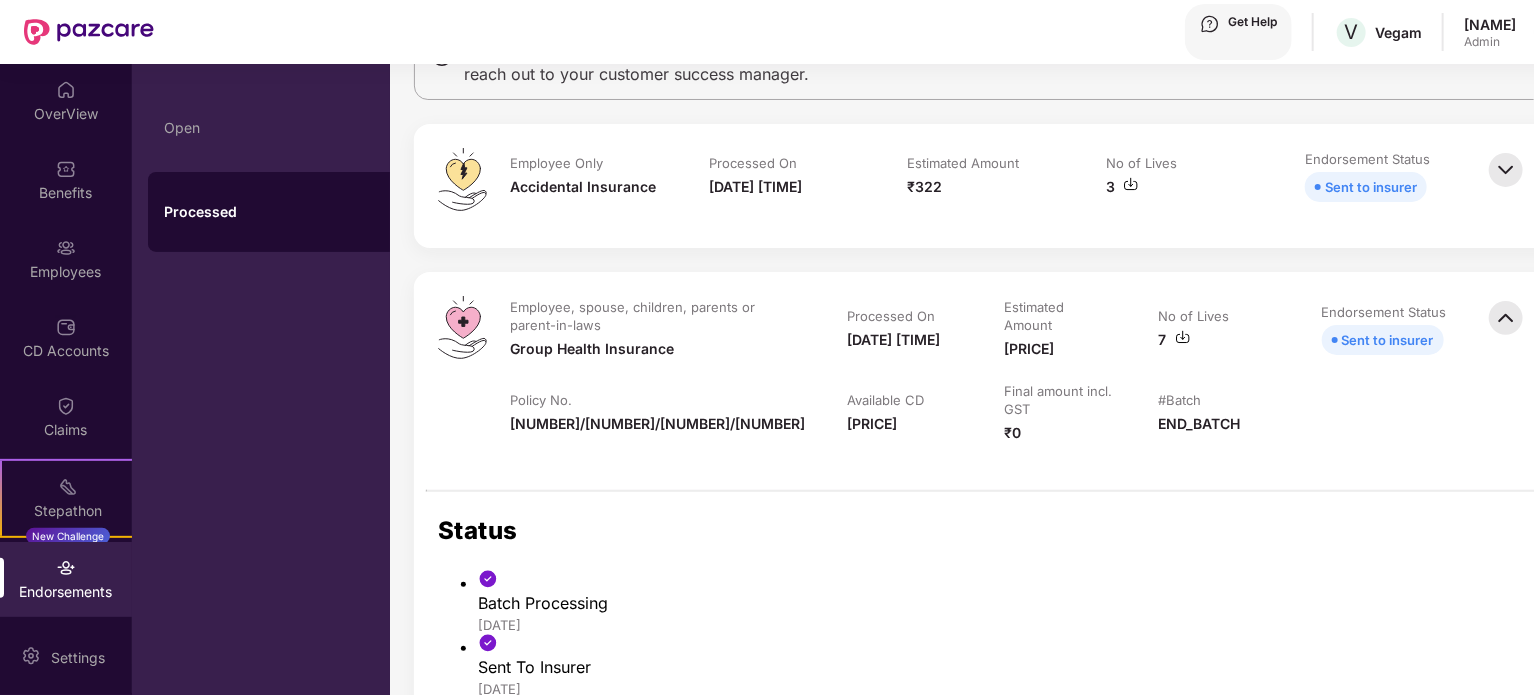 scroll, scrollTop: 0, scrollLeft: 0, axis: both 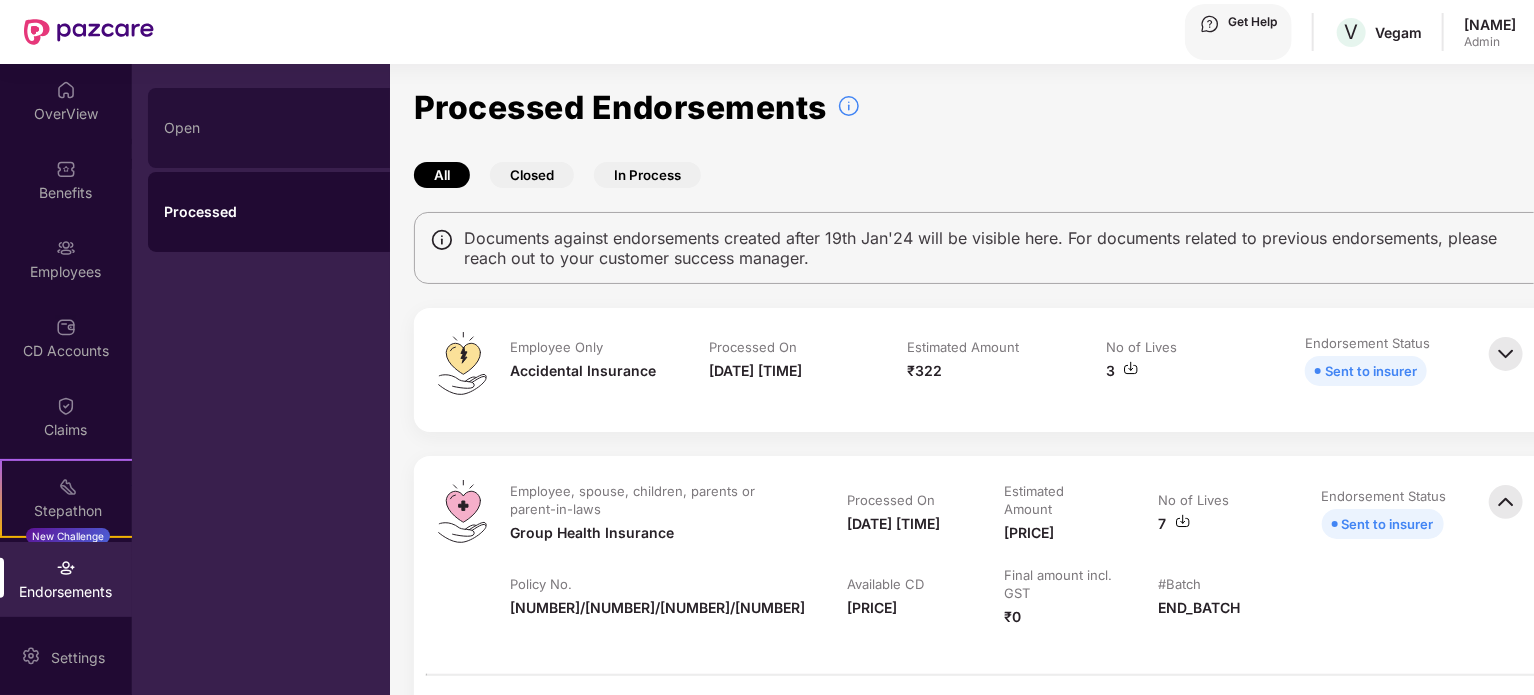 click on "Open" at bounding box center (277, 128) 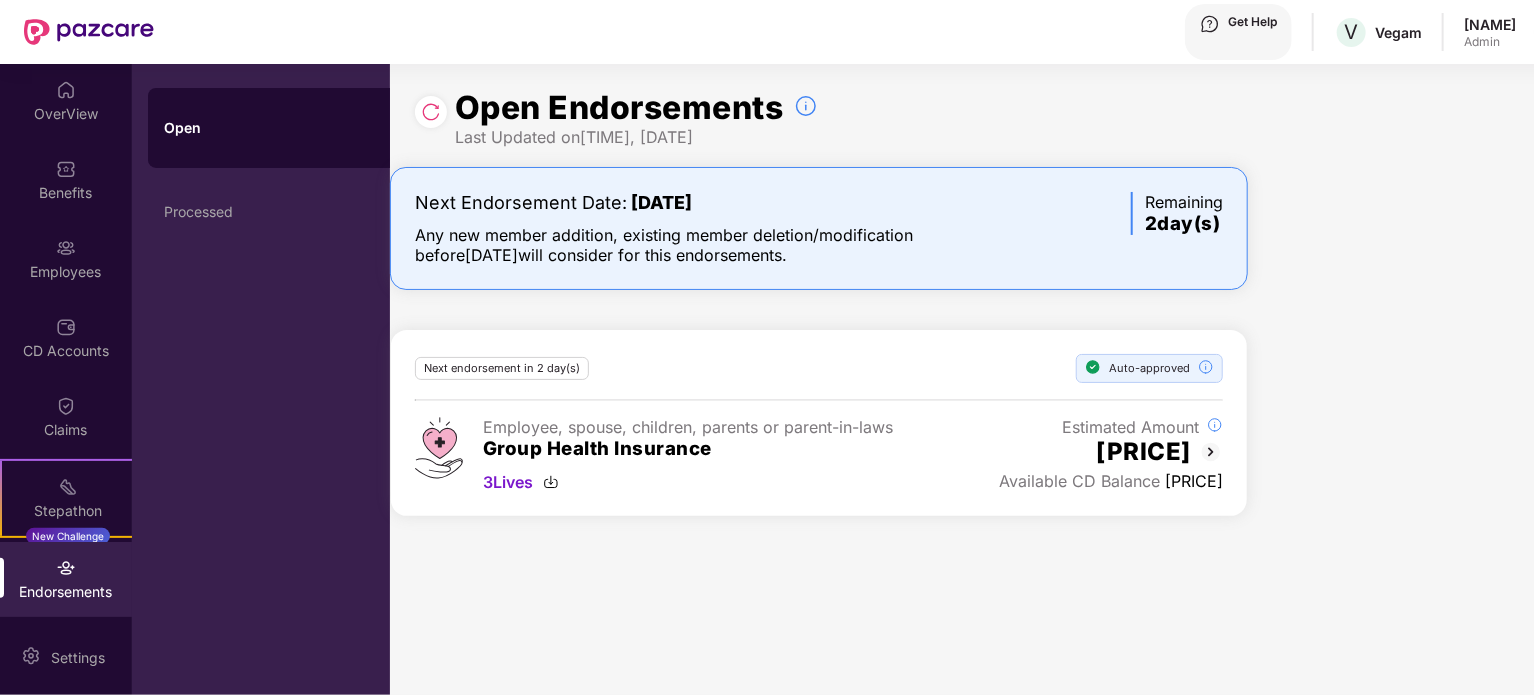 click on "Next Endorsement Date: [DATE] Any new member addition, existing member deletion/modification before  [DATE]  will consider for this endorsements. Remaining 2  day(s)" at bounding box center [819, 228] 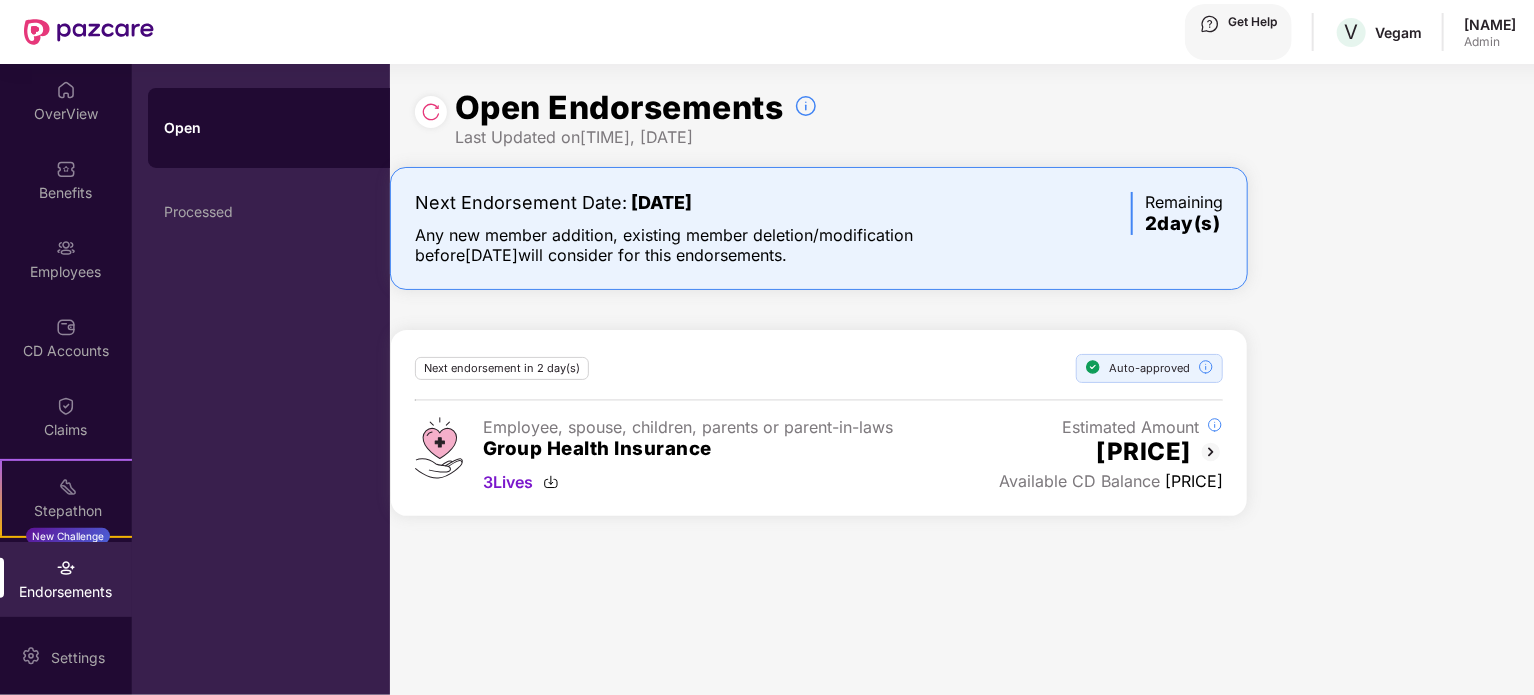 click at bounding box center (484, 711) 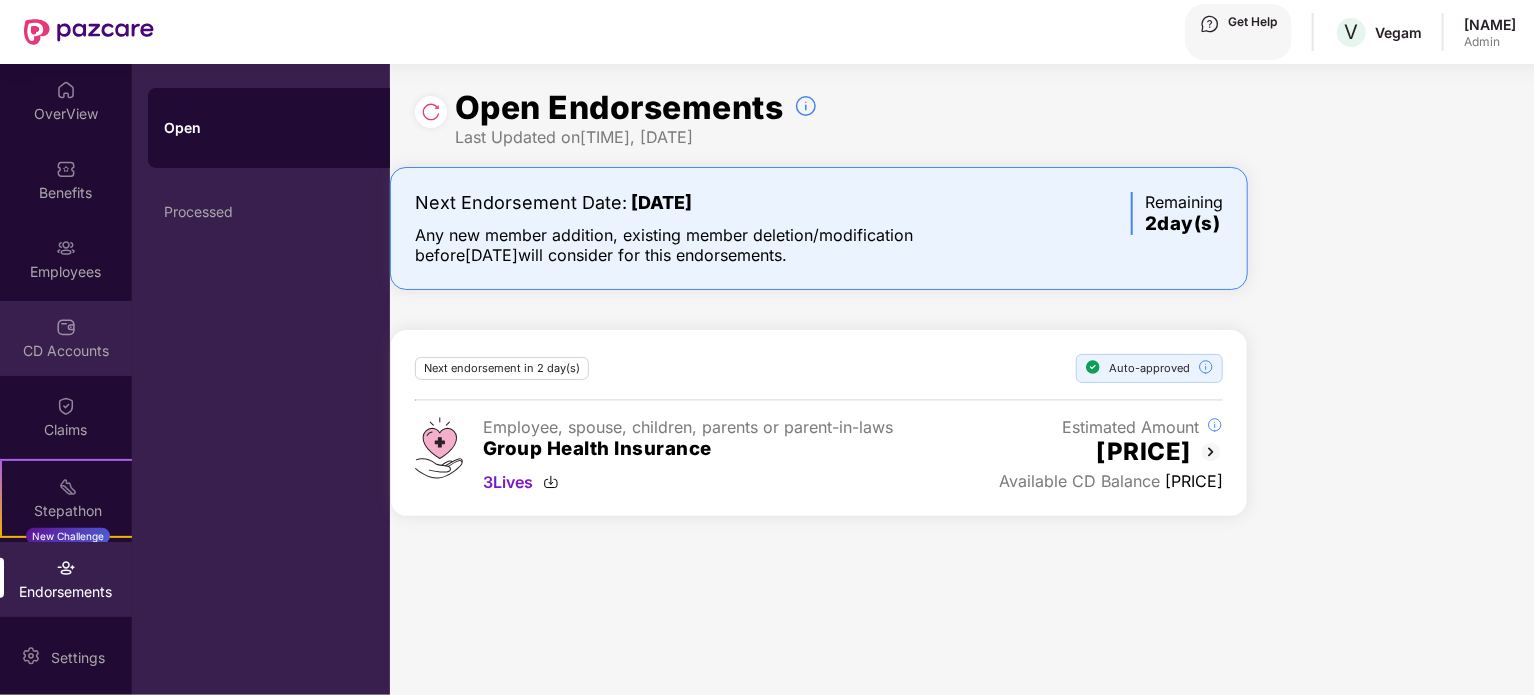 click at bounding box center [66, 90] 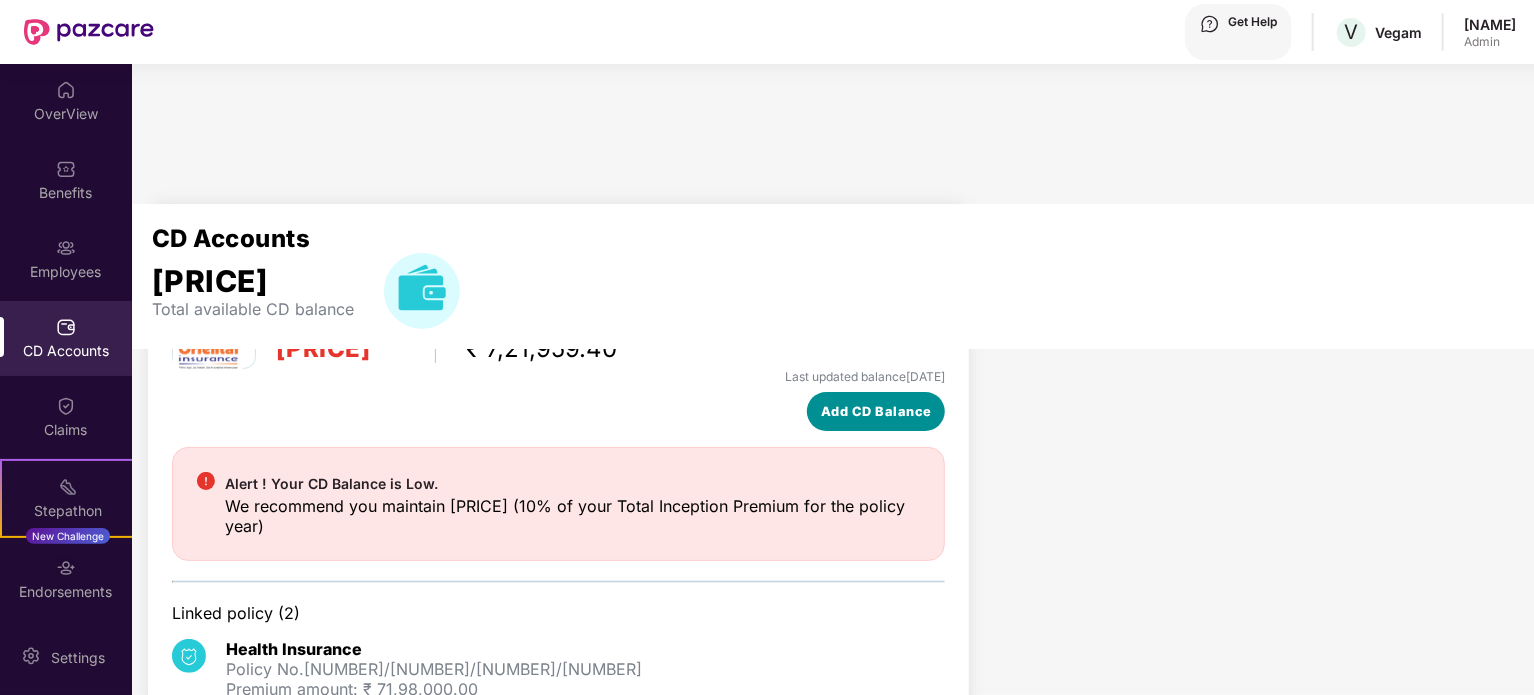 click on "Add CD Balance" at bounding box center [876, 411] 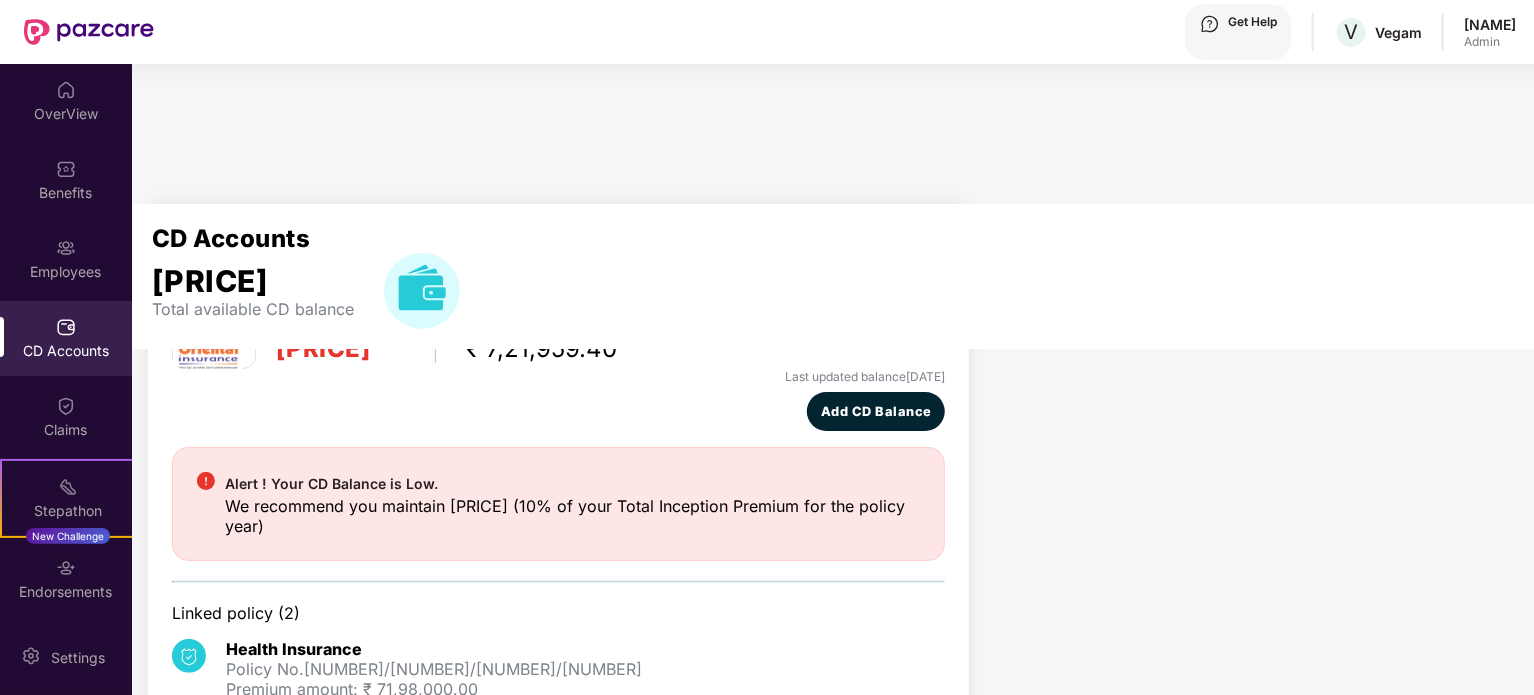 drag, startPoint x: 1183, startPoint y: 41, endPoint x: 327, endPoint y: 101, distance: 858.1002 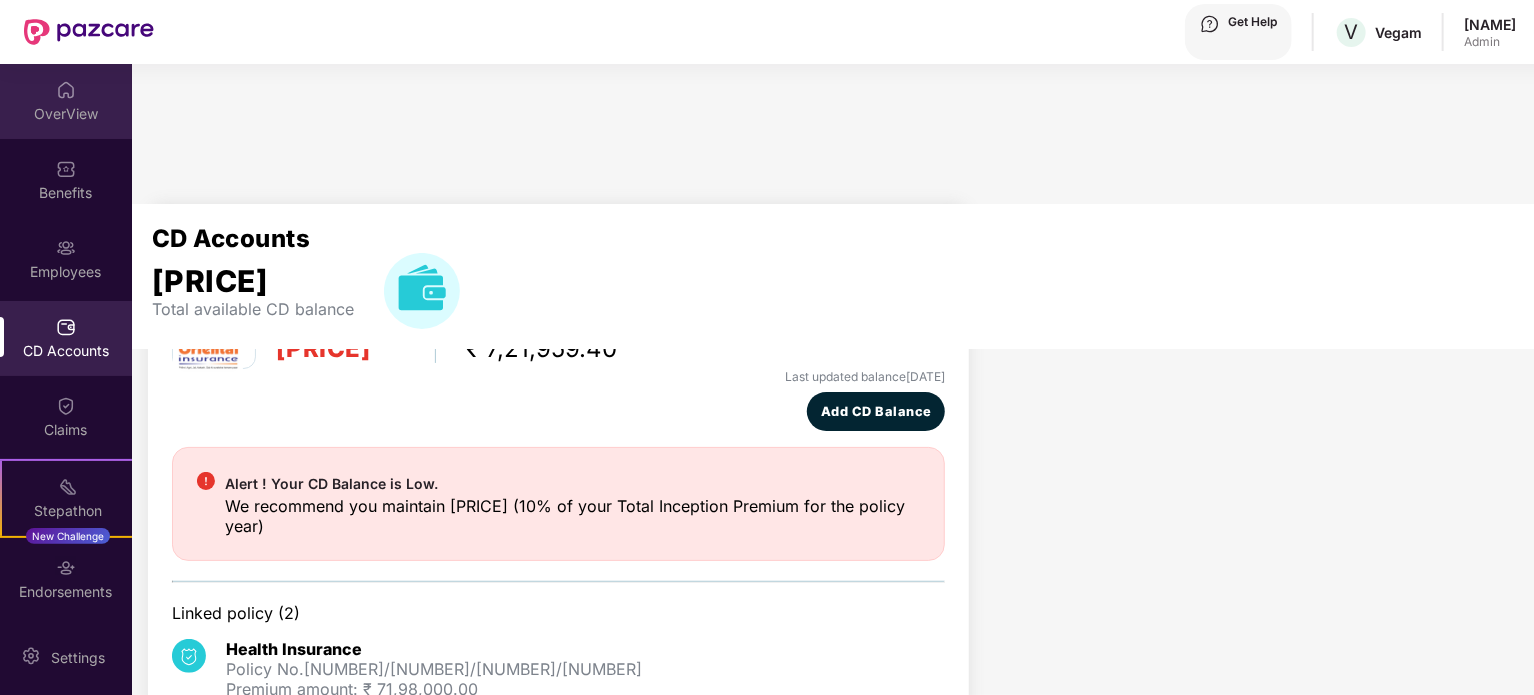 click on "OverView" at bounding box center [66, 114] 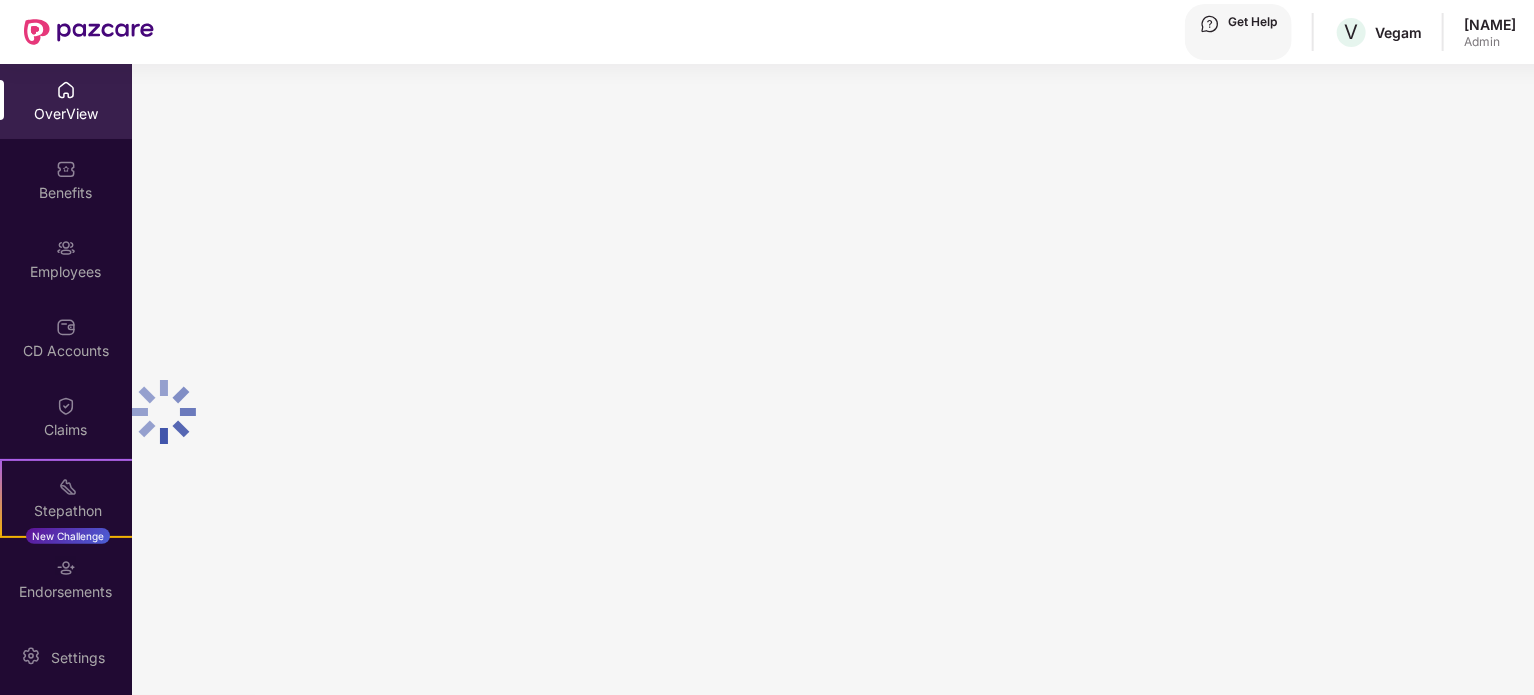 click at bounding box center (89, 32) 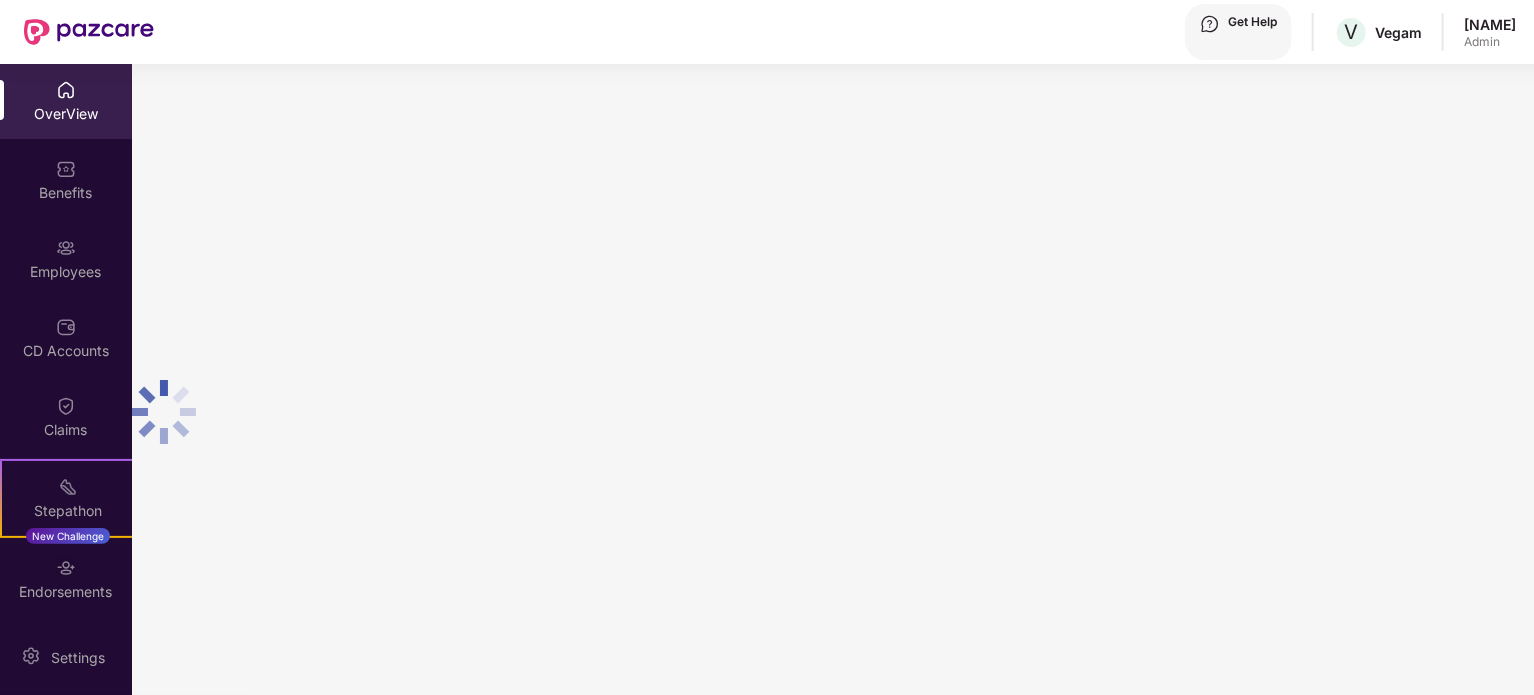 click at bounding box center (89, 32) 